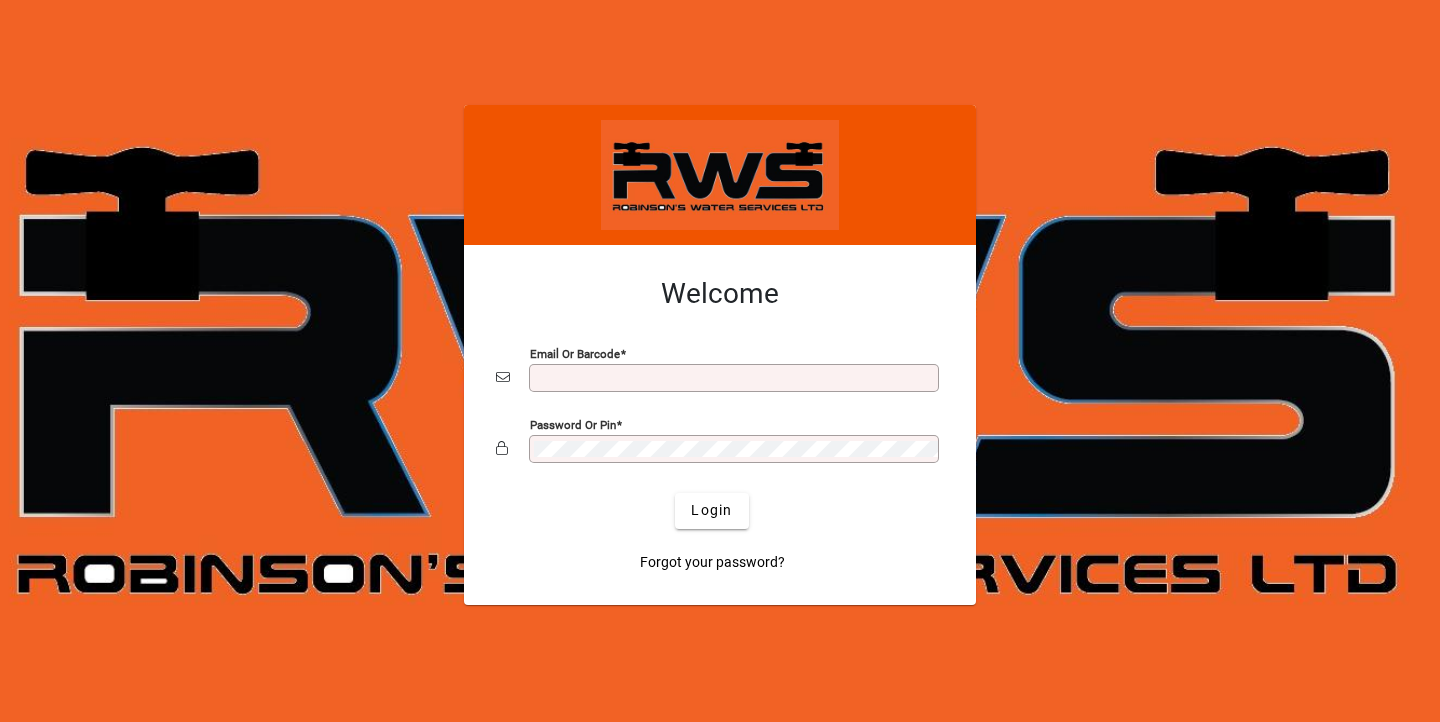 scroll, scrollTop: 0, scrollLeft: 0, axis: both 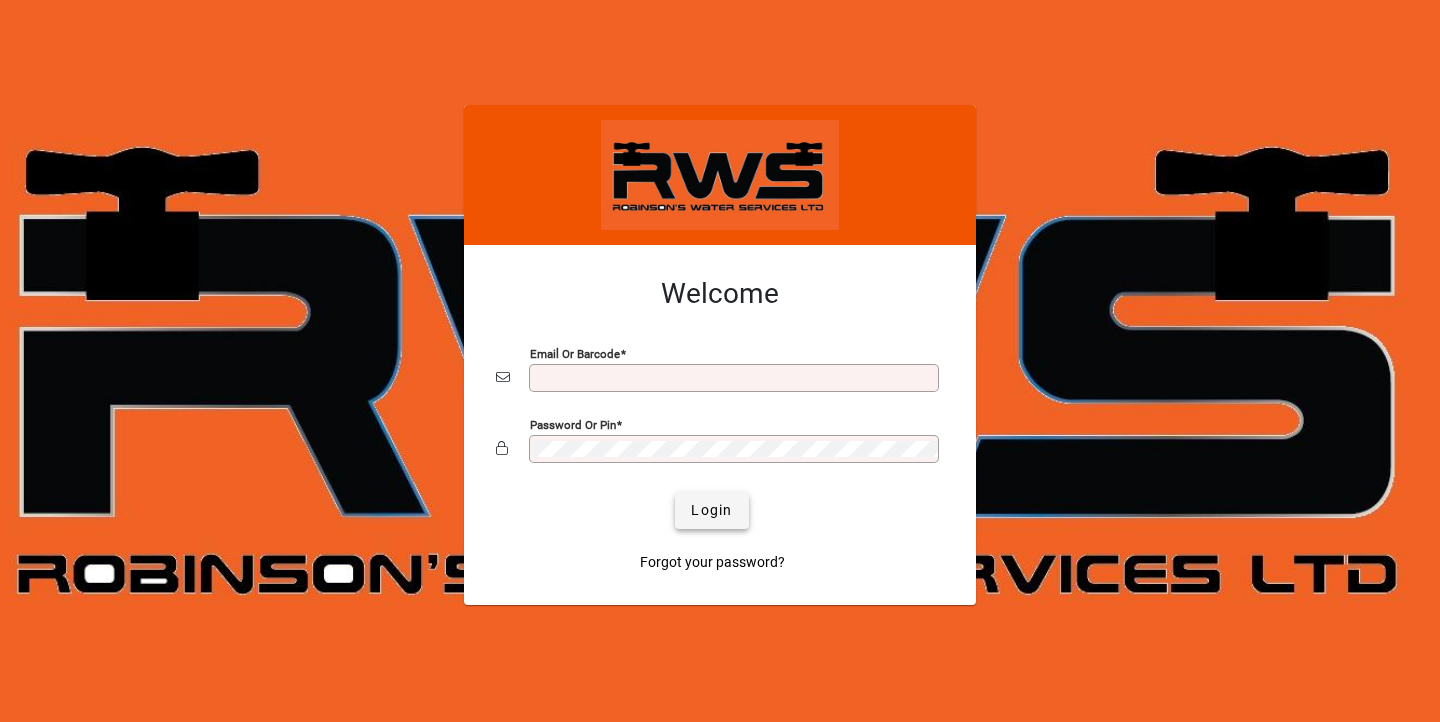 type on "**********" 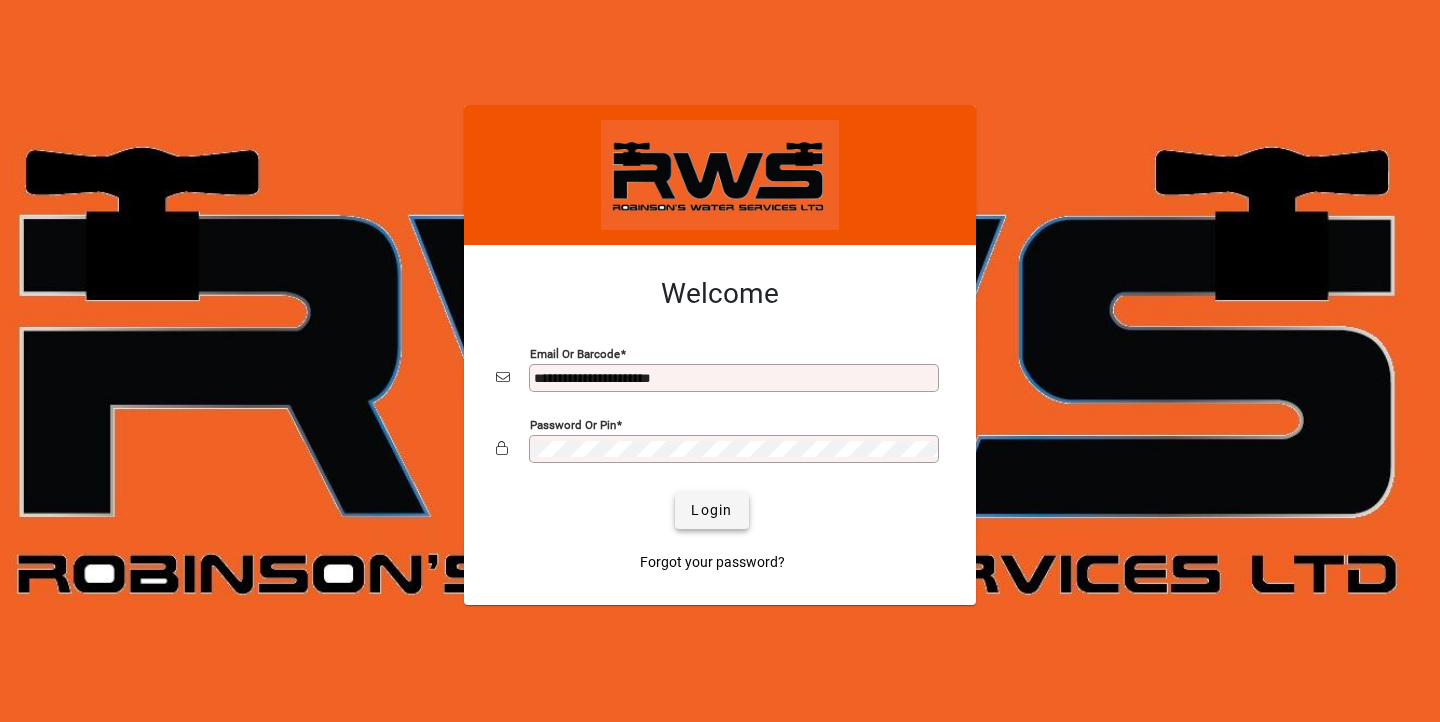 click 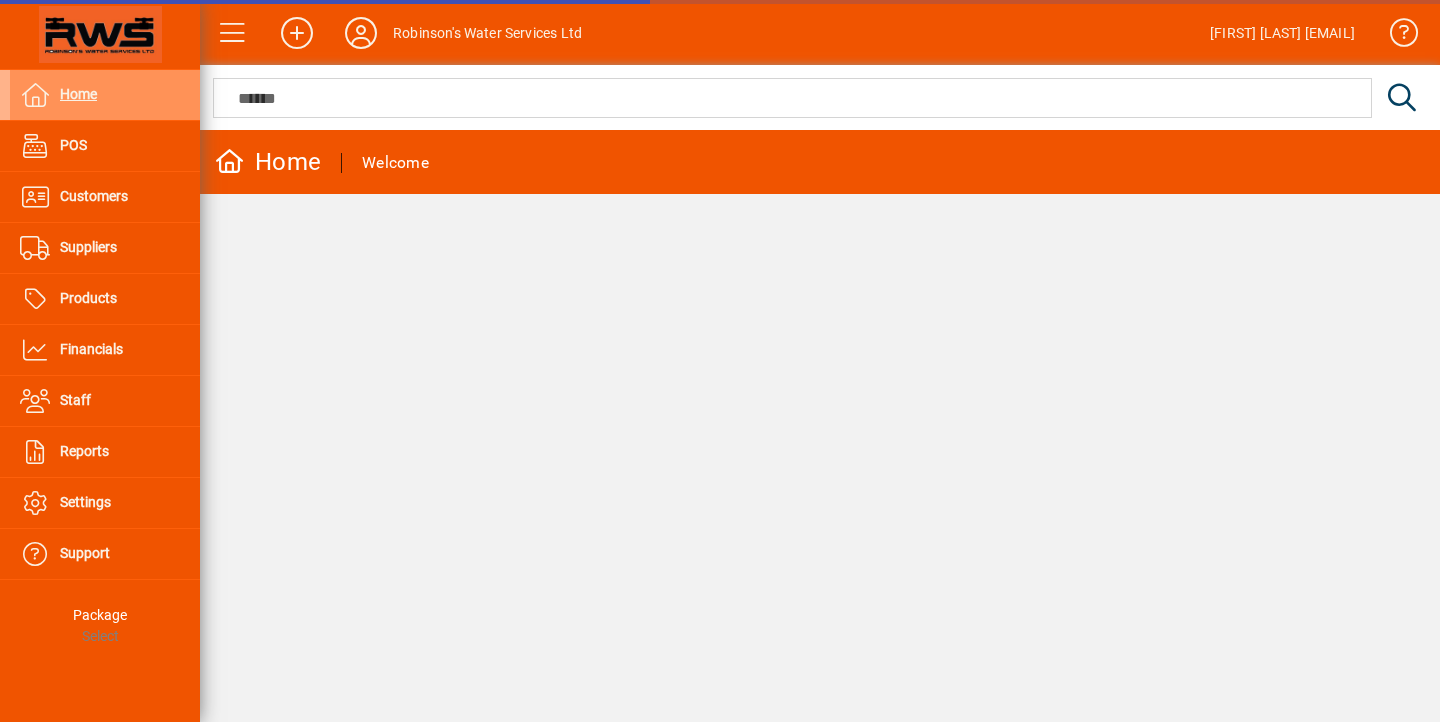 scroll, scrollTop: 0, scrollLeft: 0, axis: both 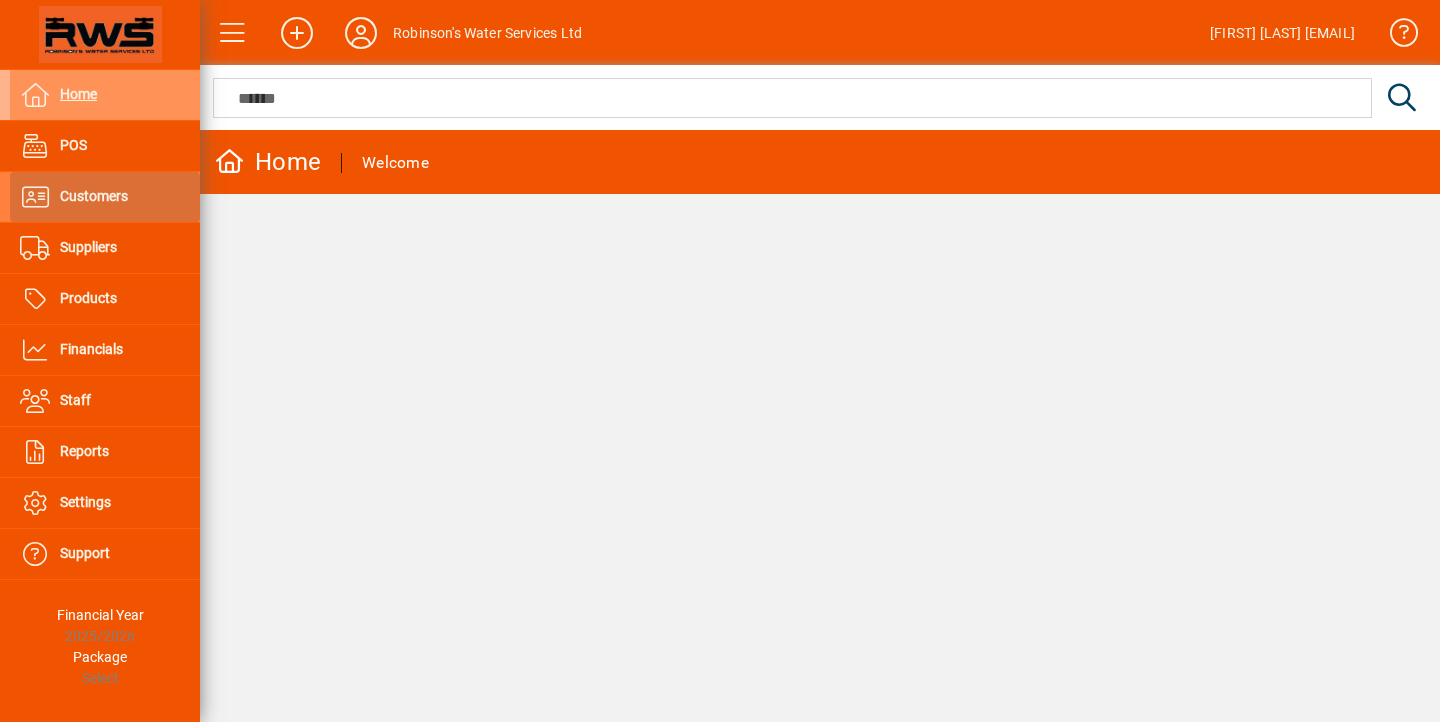 click on "Customers" at bounding box center [94, 196] 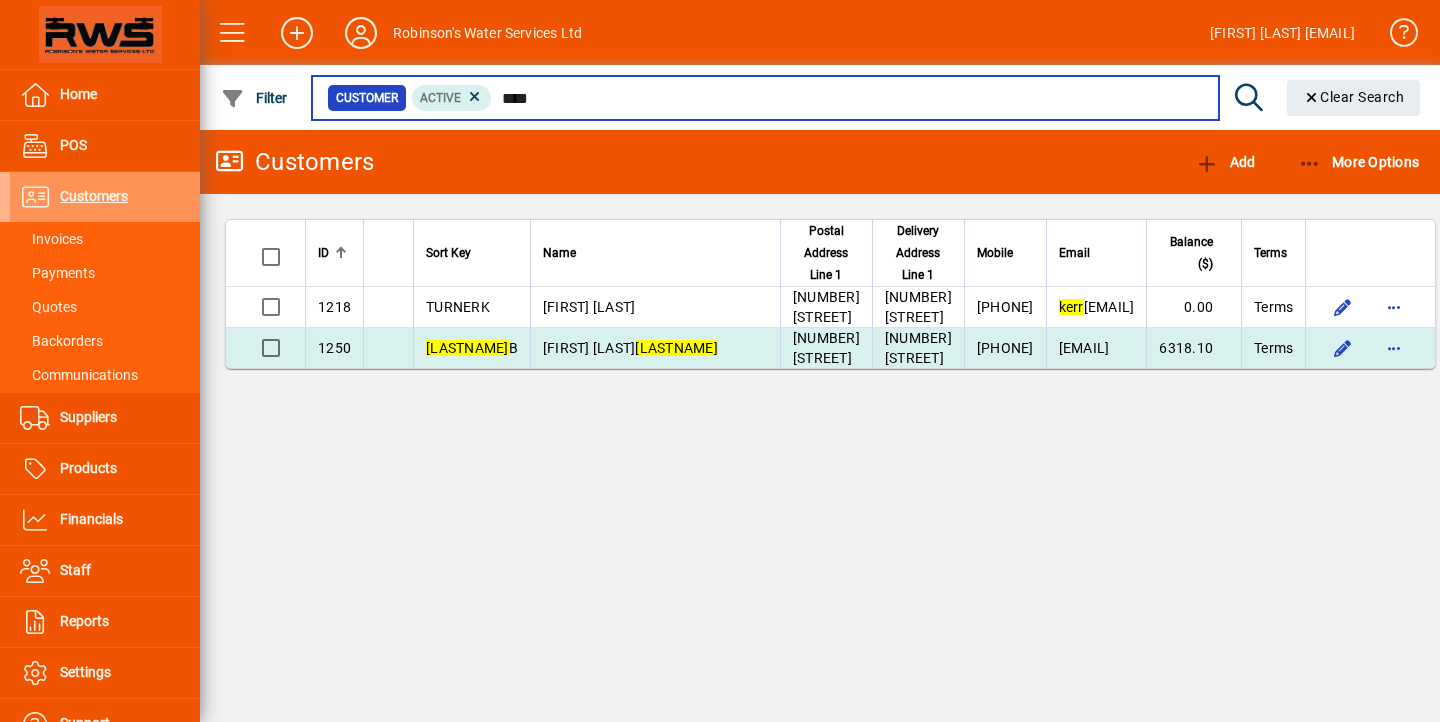 type on "****" 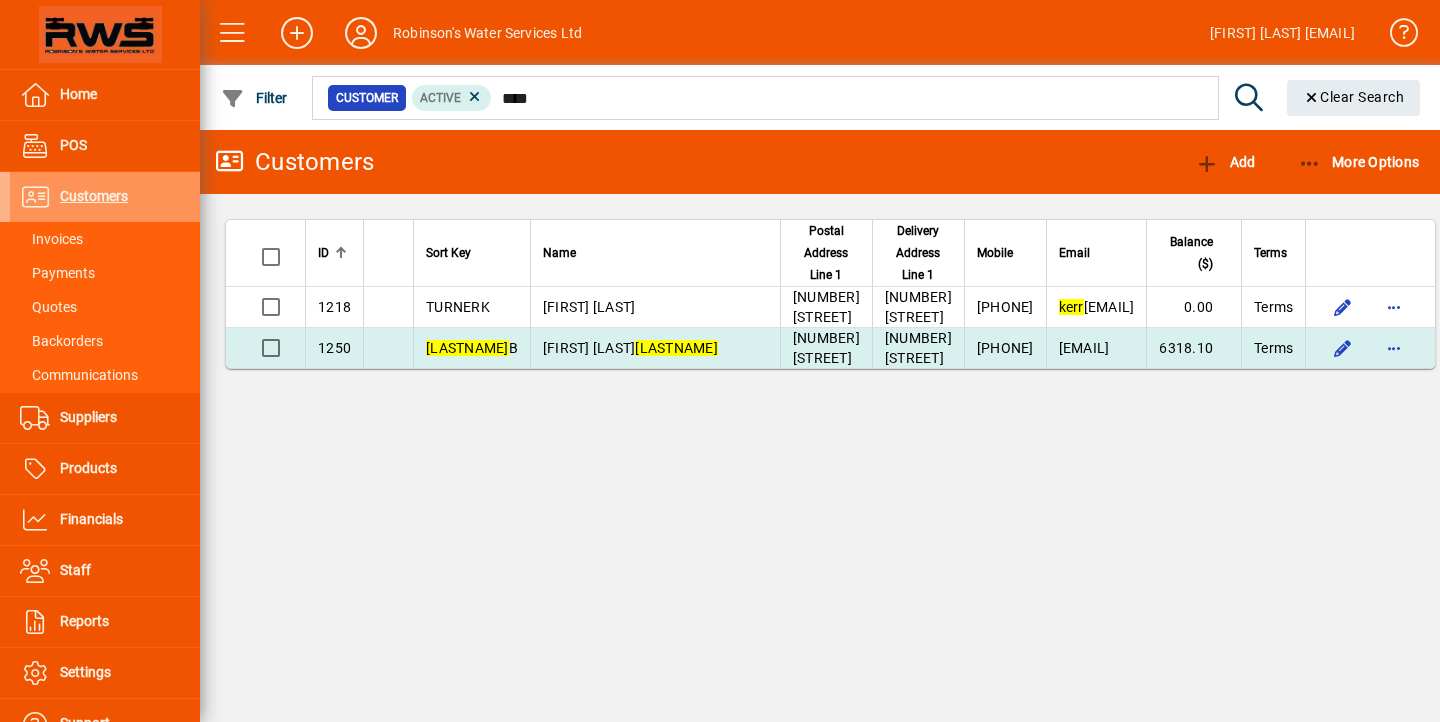 click on "[EMAIL]" at bounding box center [1096, 348] 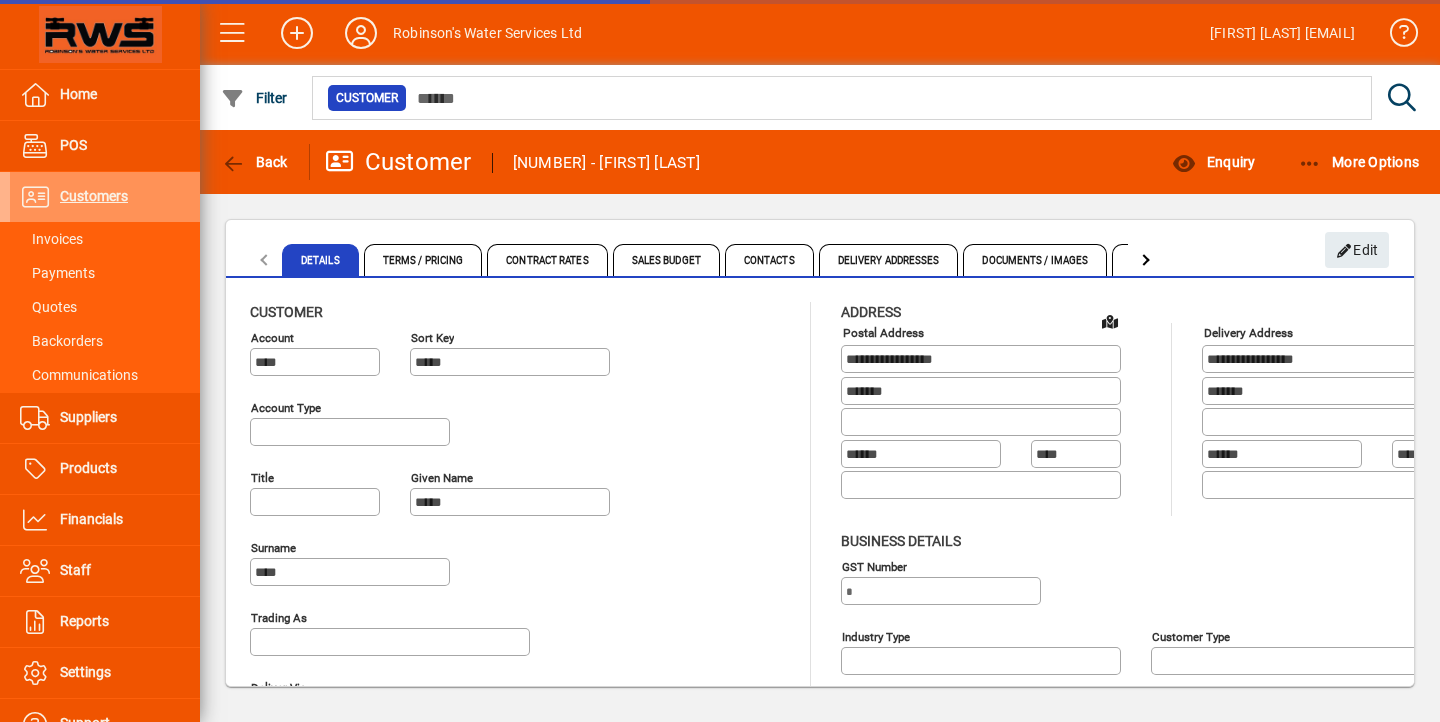 type on "**********" 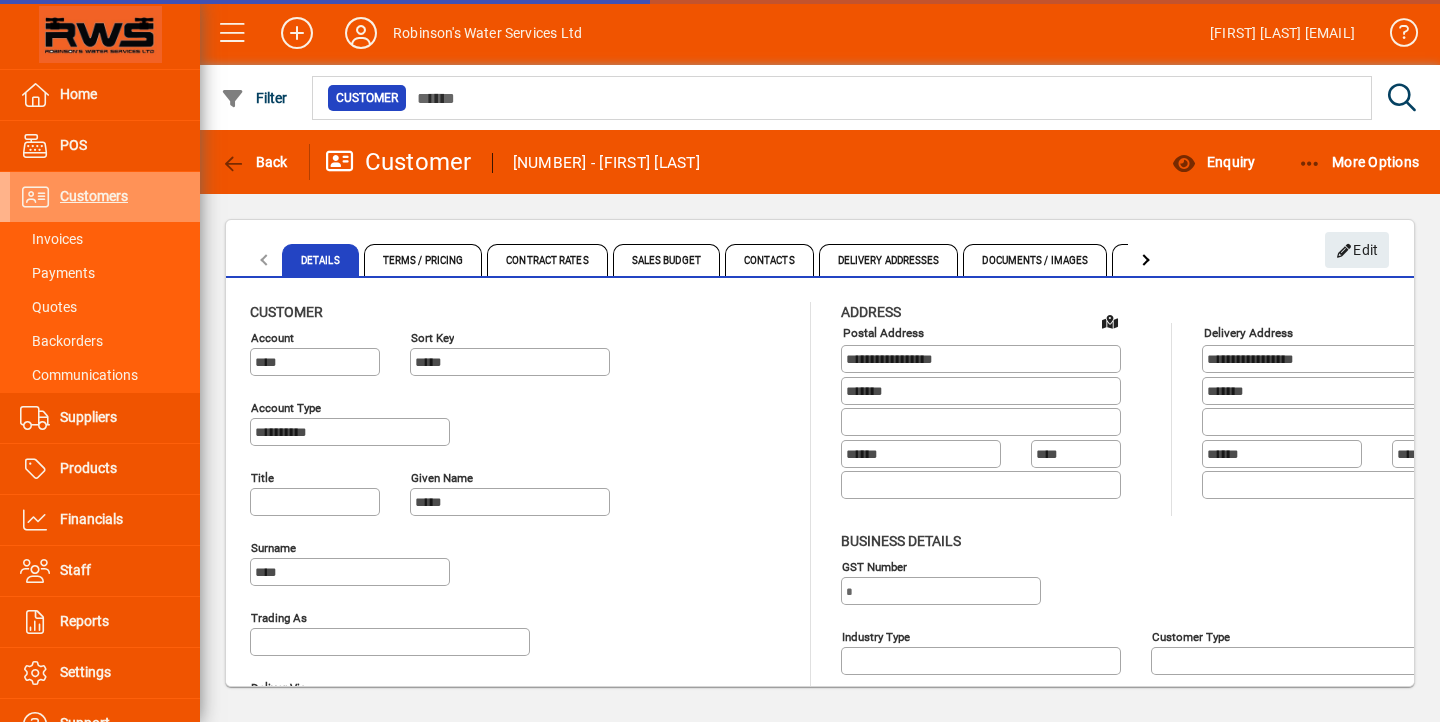 type on "**********" 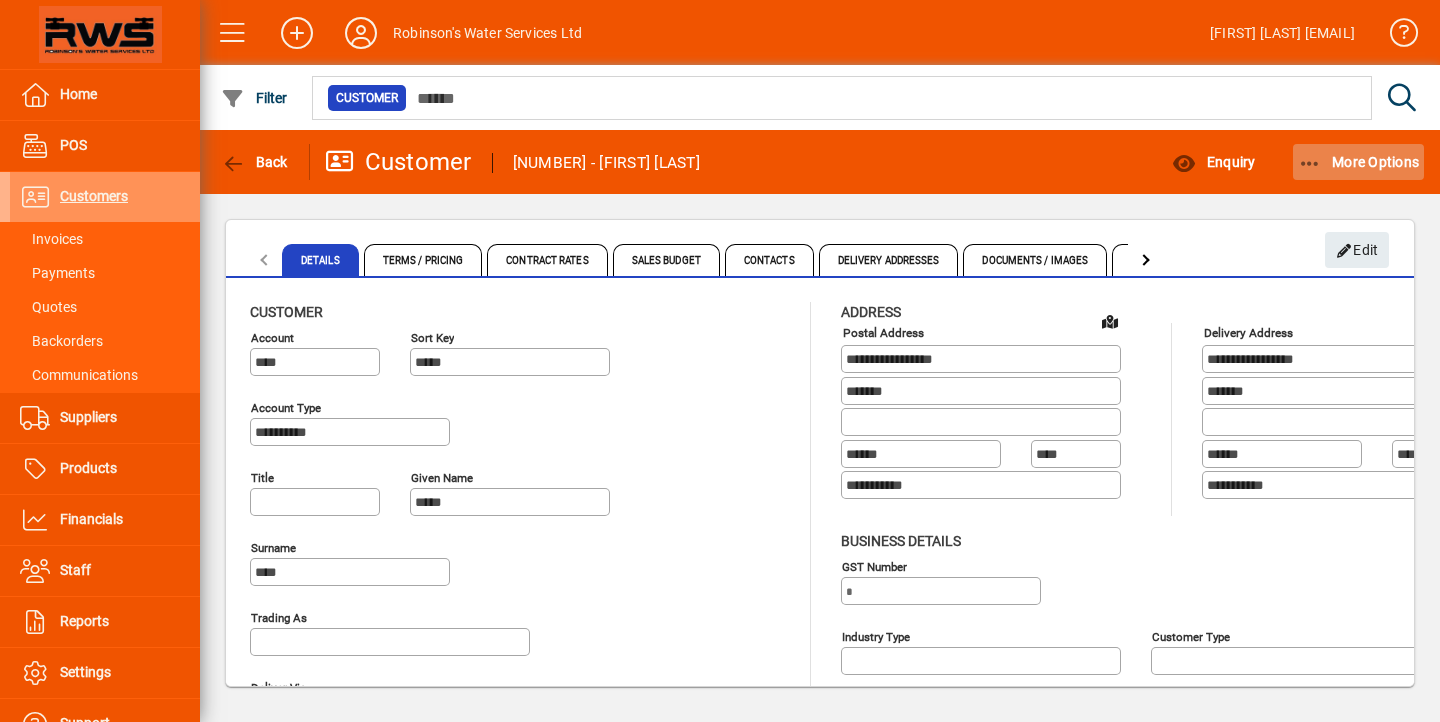 click on "More Options" 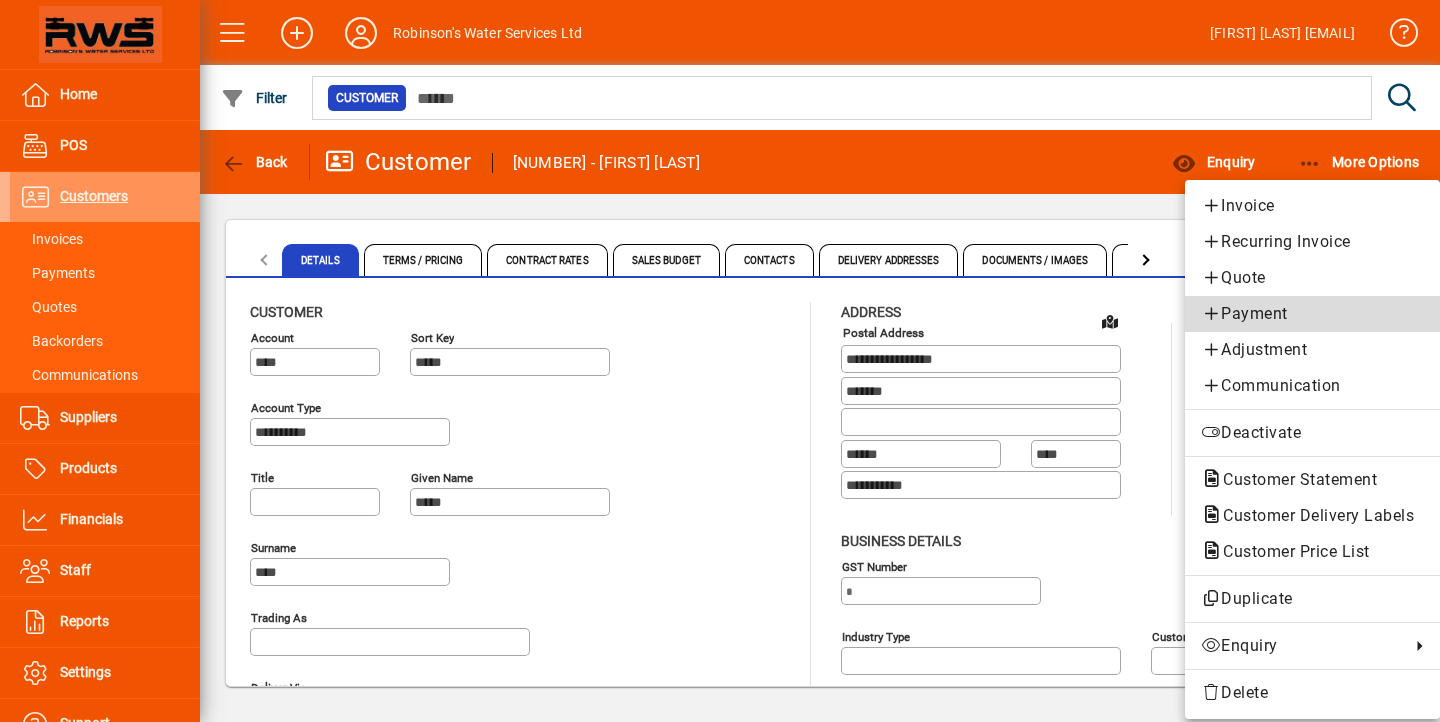 click on "Payment" at bounding box center (1312, 314) 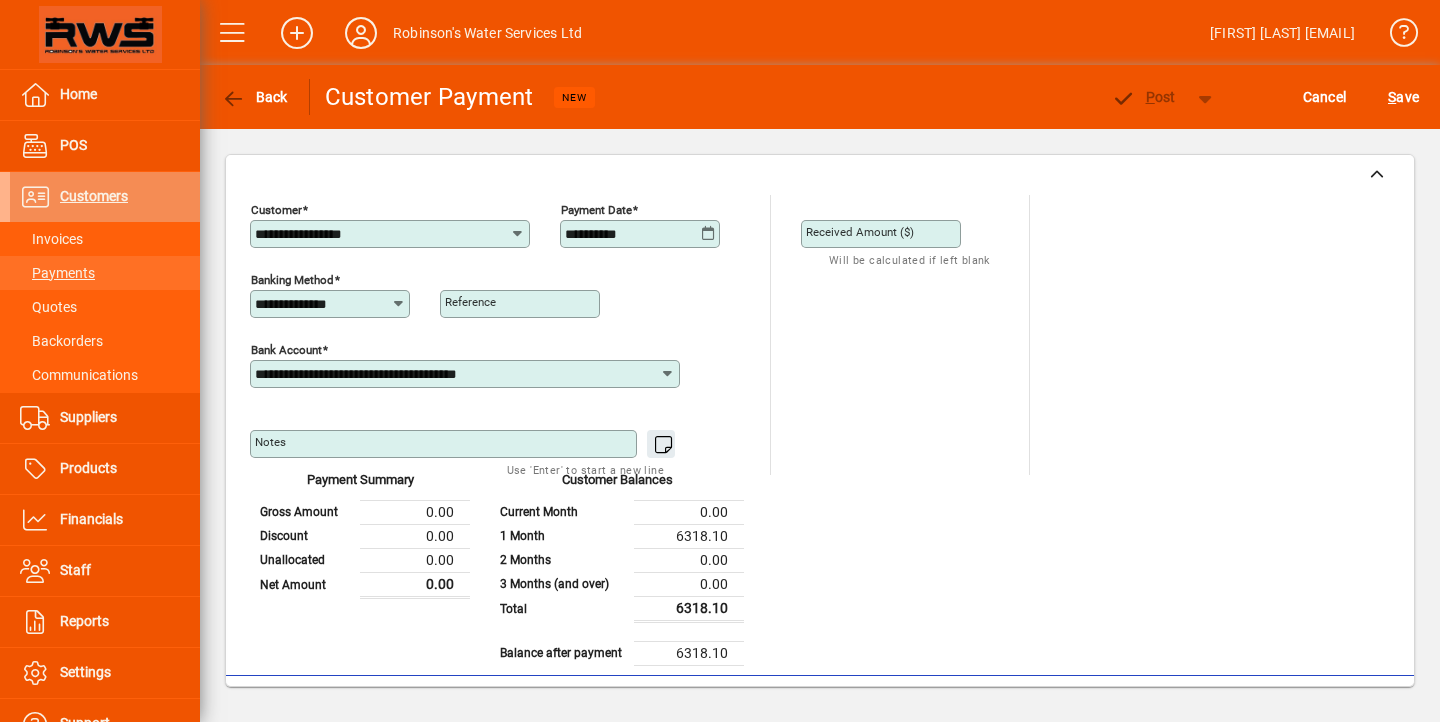 click on "Customers" at bounding box center [94, 196] 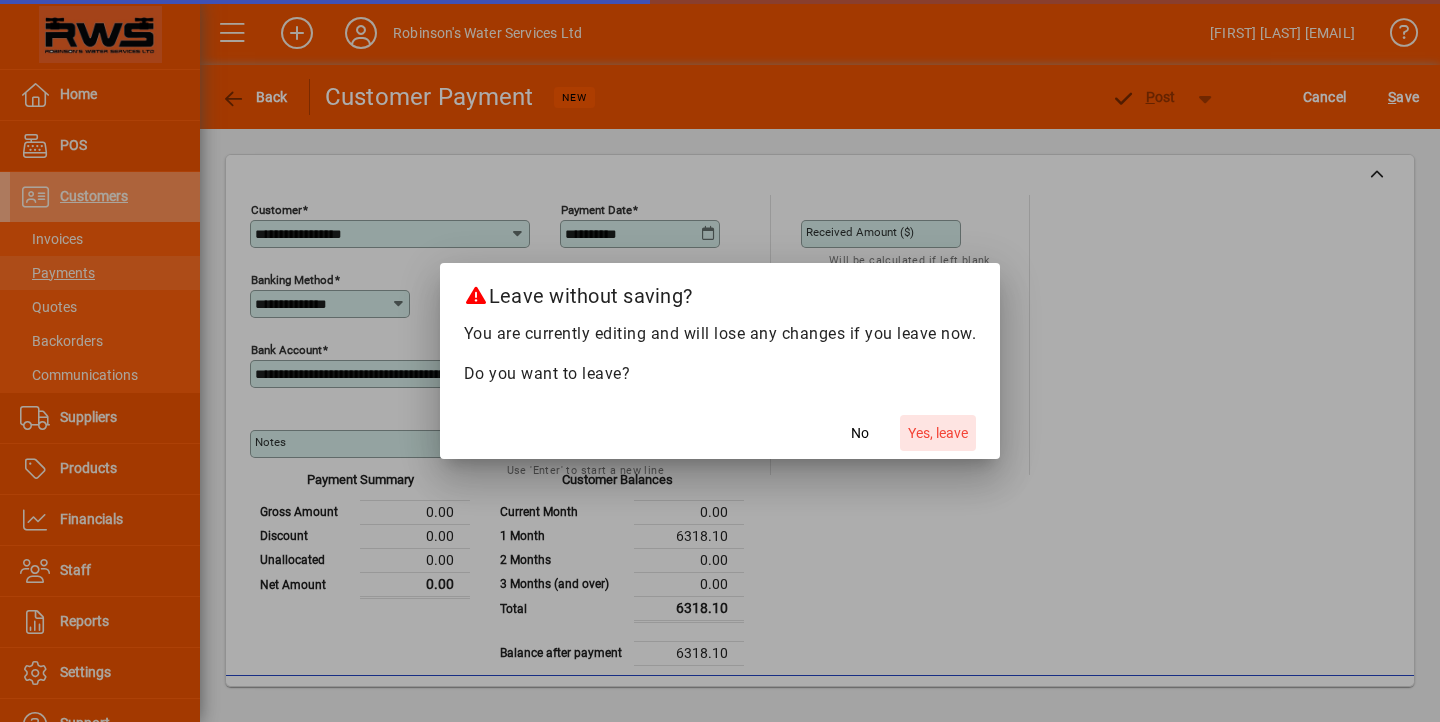 click on "Yes, leave" 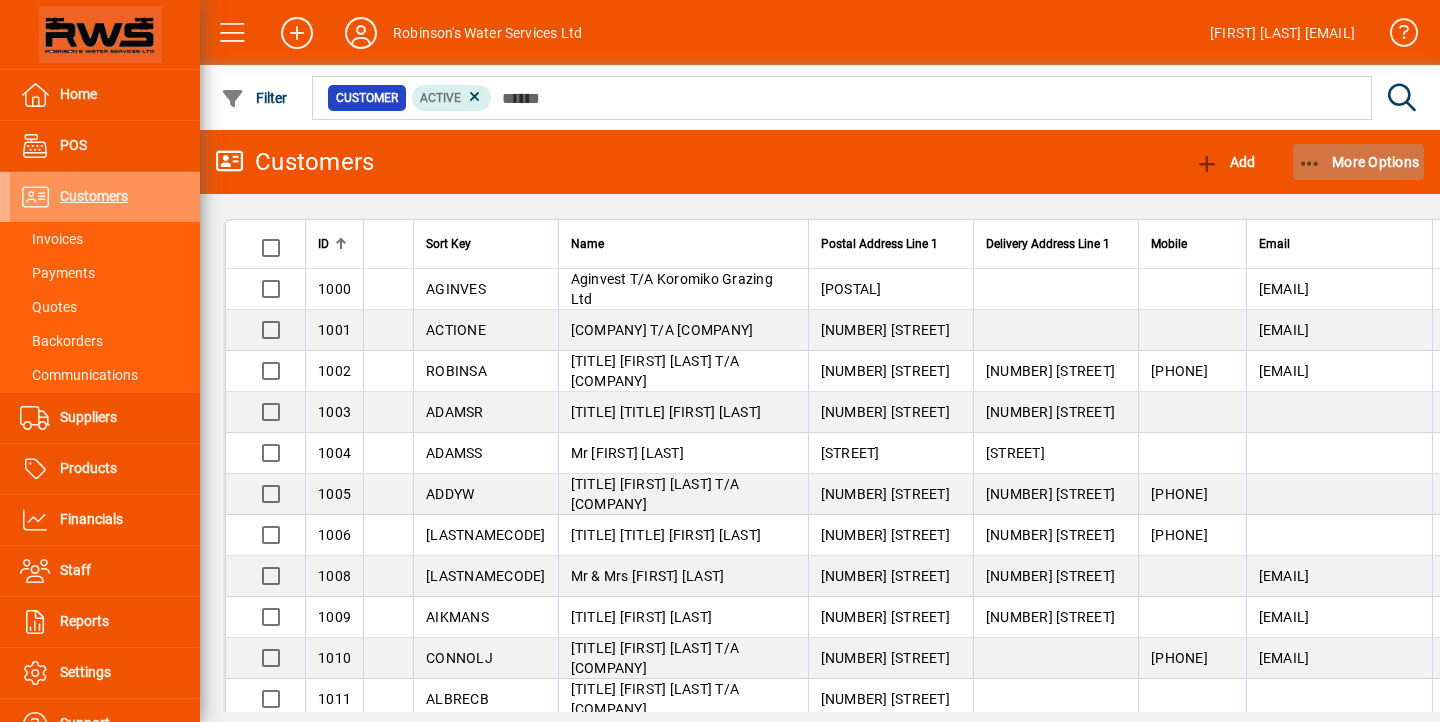 click 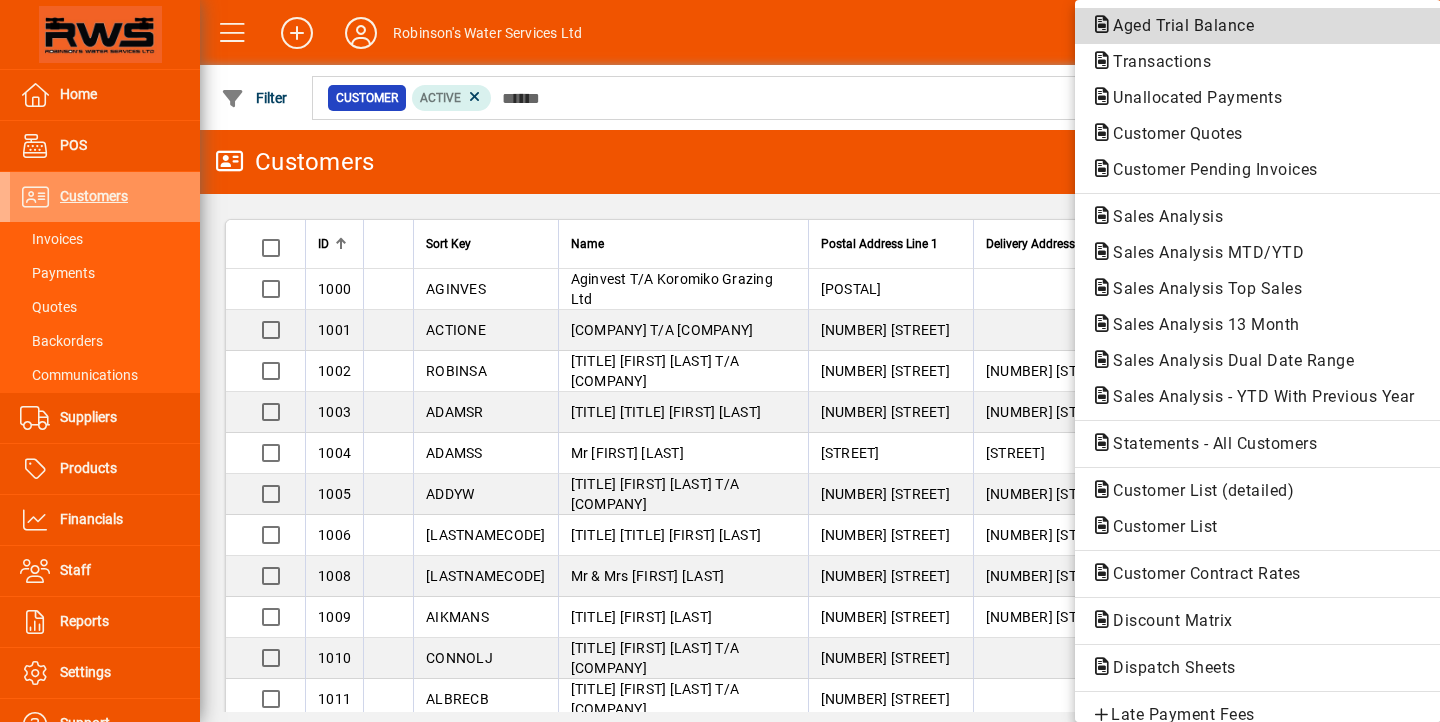 click on "Aged Trial Balance" 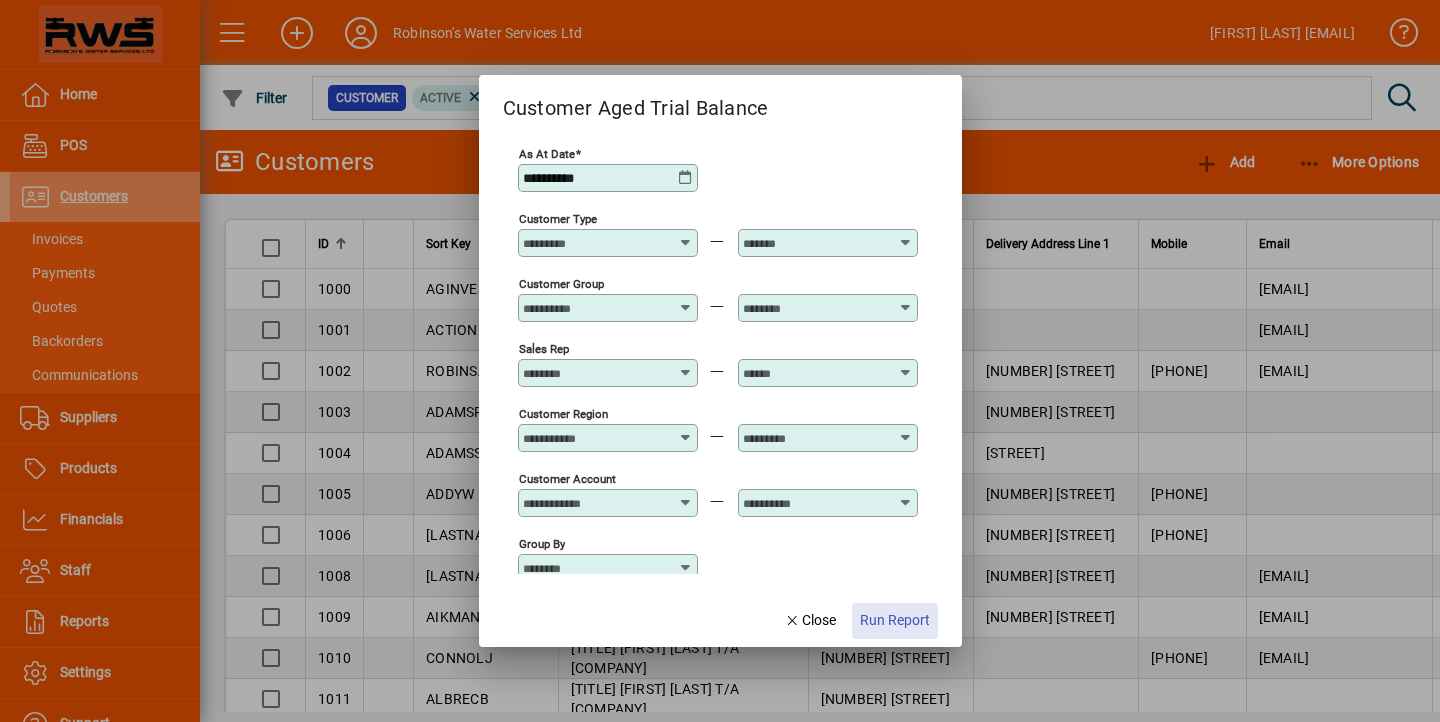 click on "Run Report" 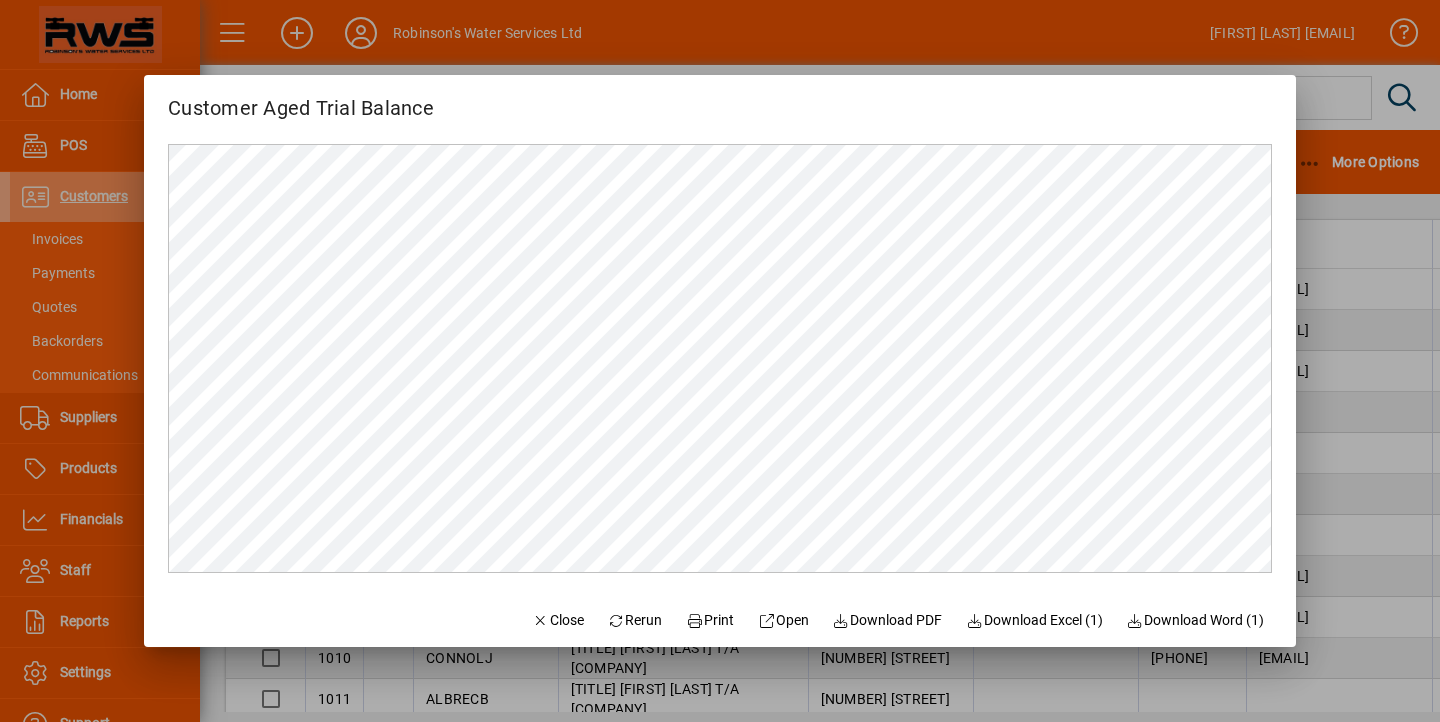 scroll, scrollTop: 0, scrollLeft: 0, axis: both 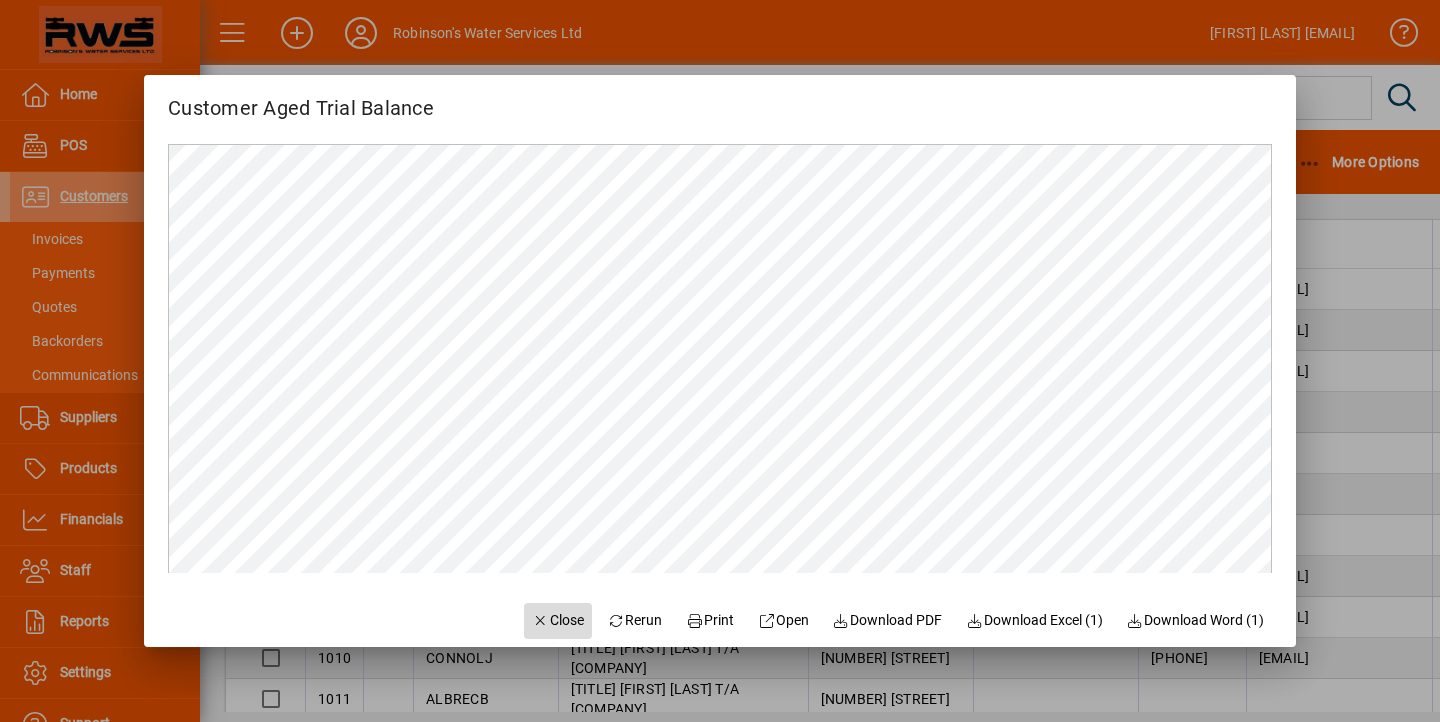 click on "Close" 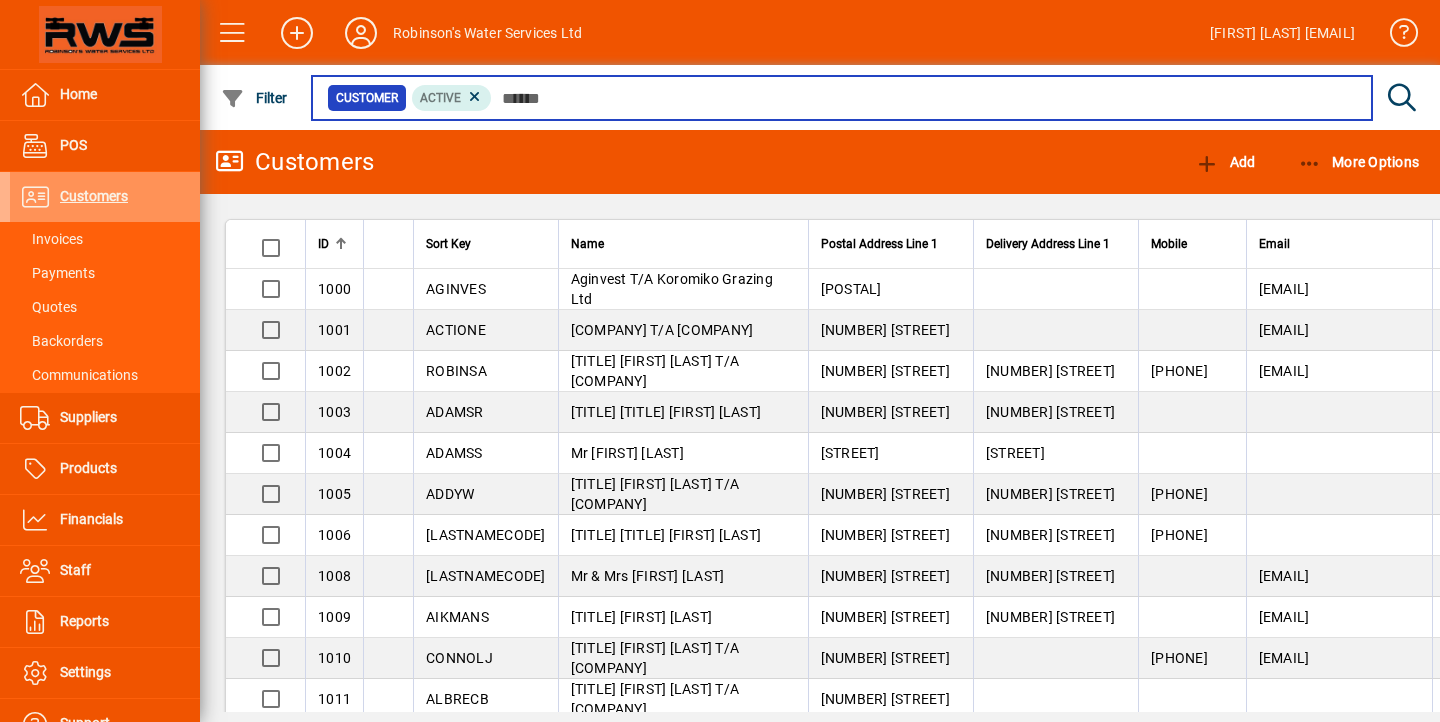 click at bounding box center [924, 98] 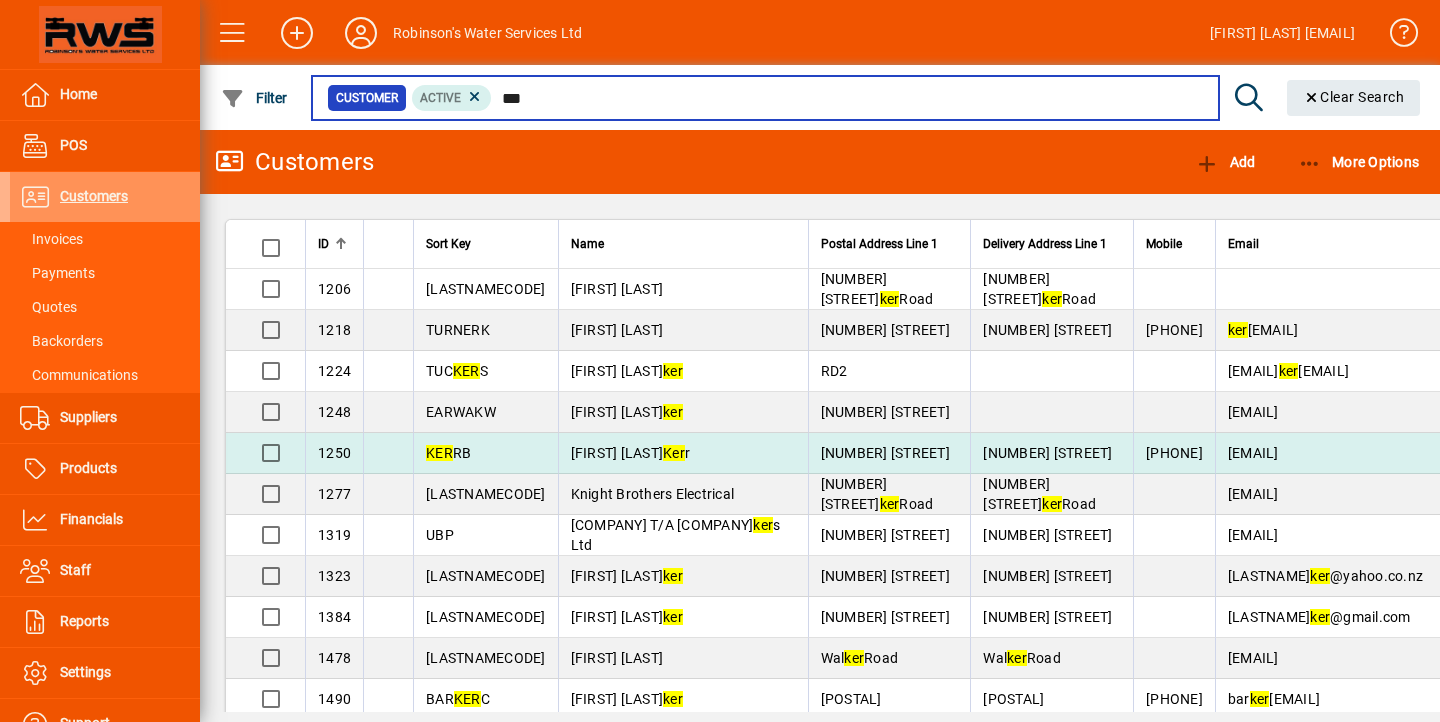 type on "***" 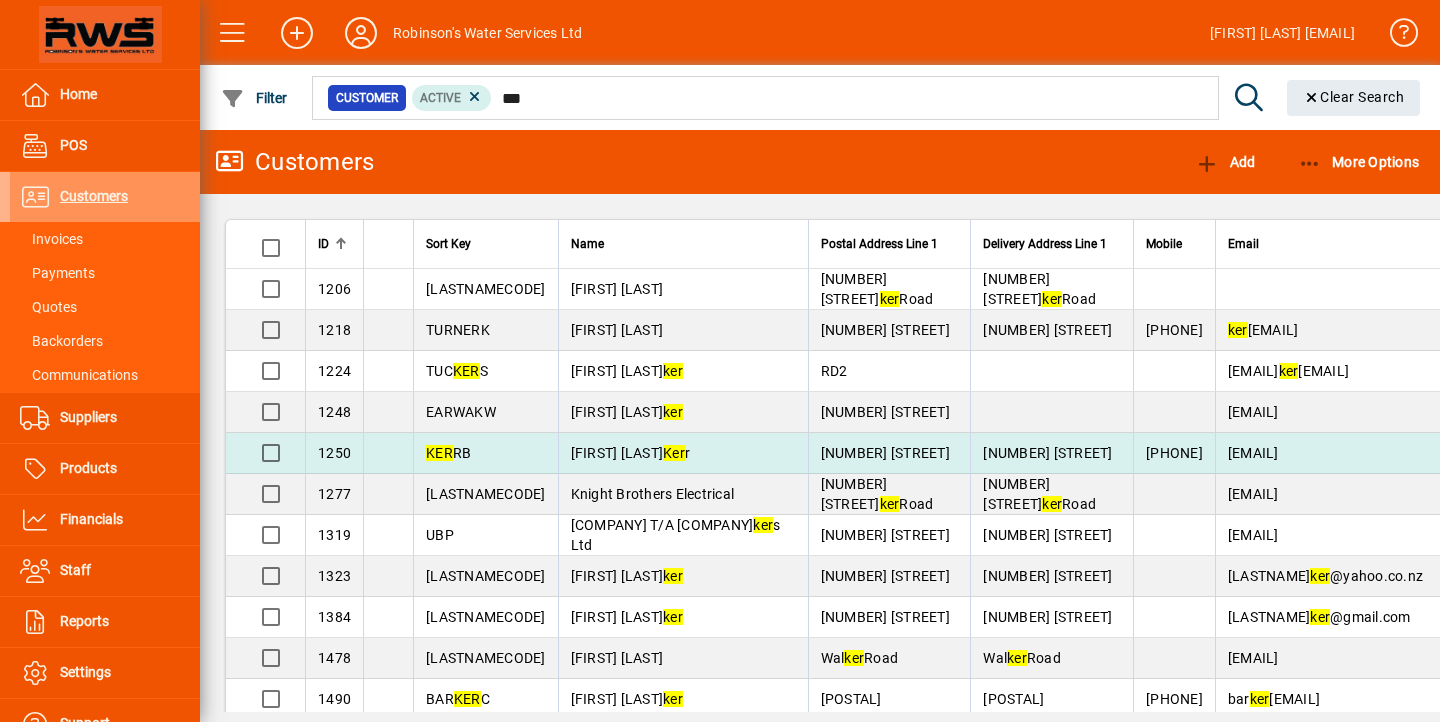 click on "[FIRST] [LAST]" at bounding box center (683, 453) 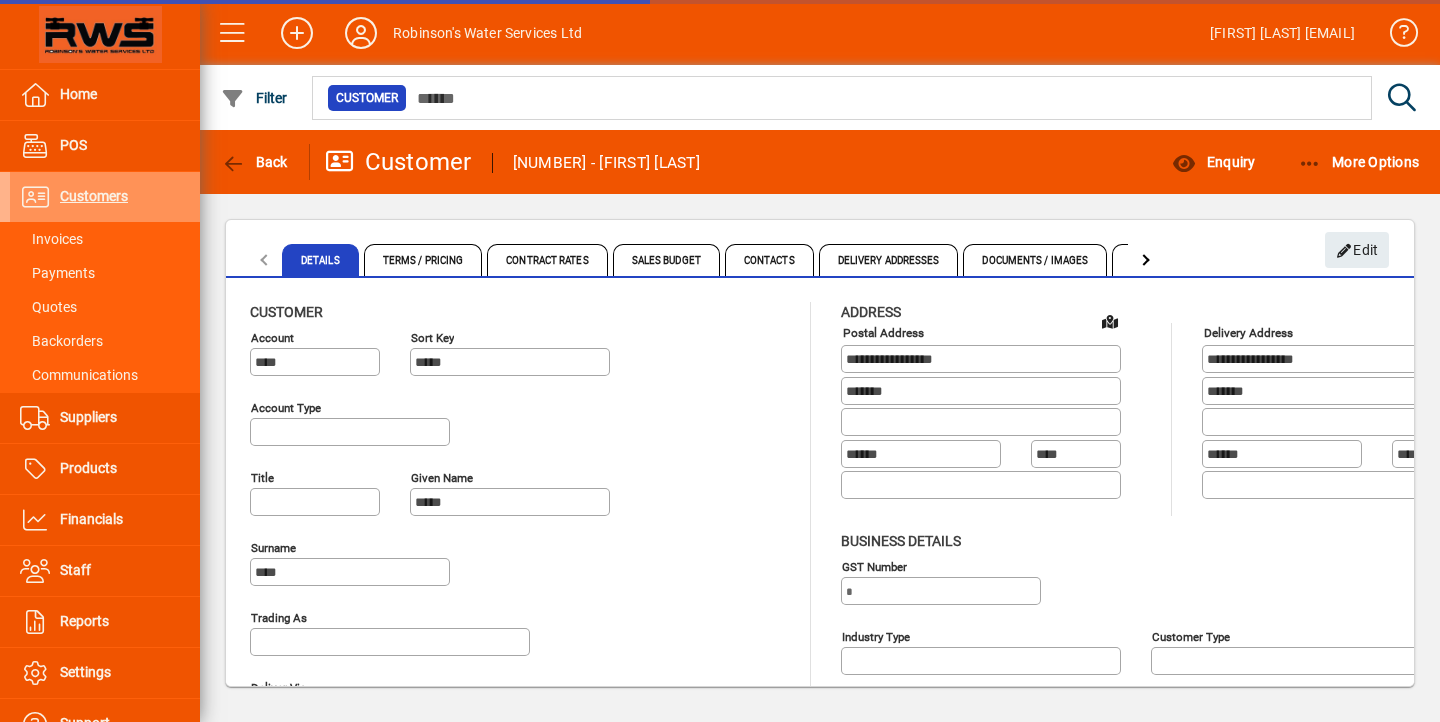 type on "**********" 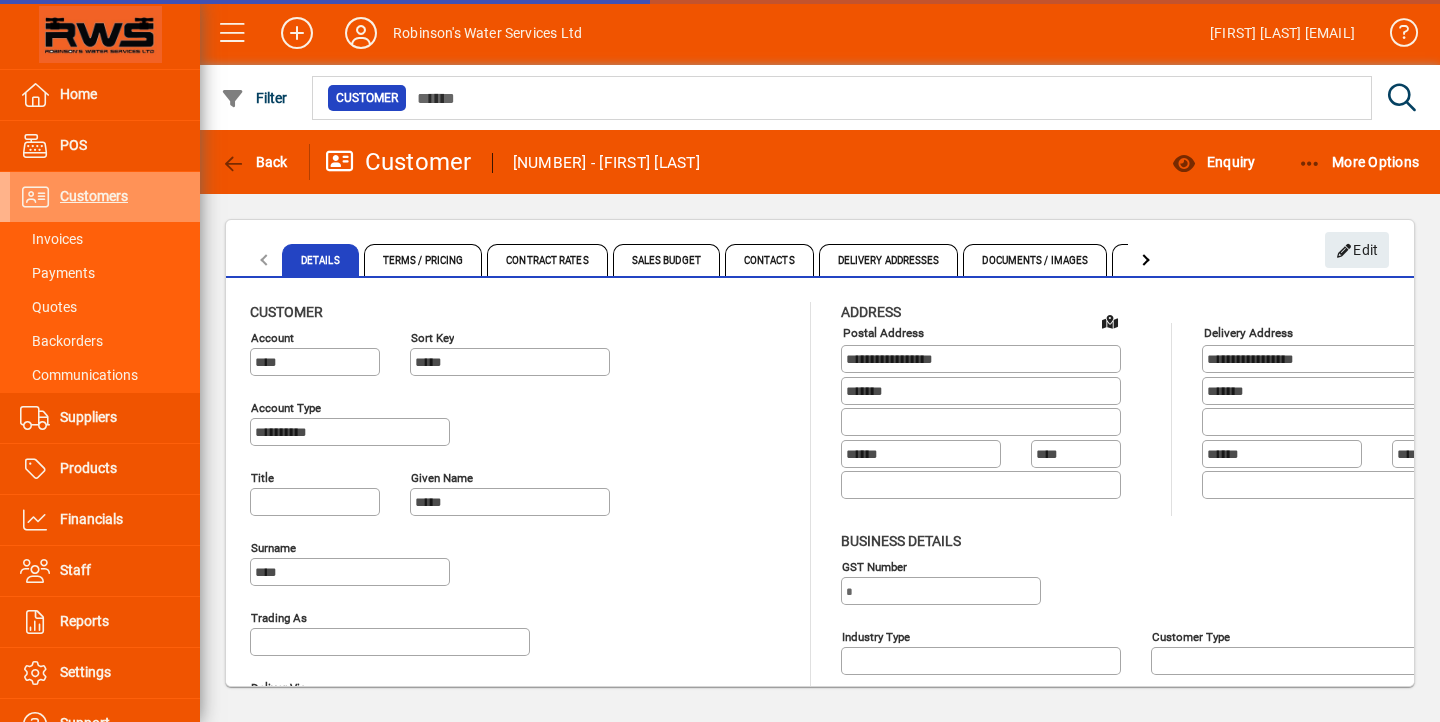 type on "**********" 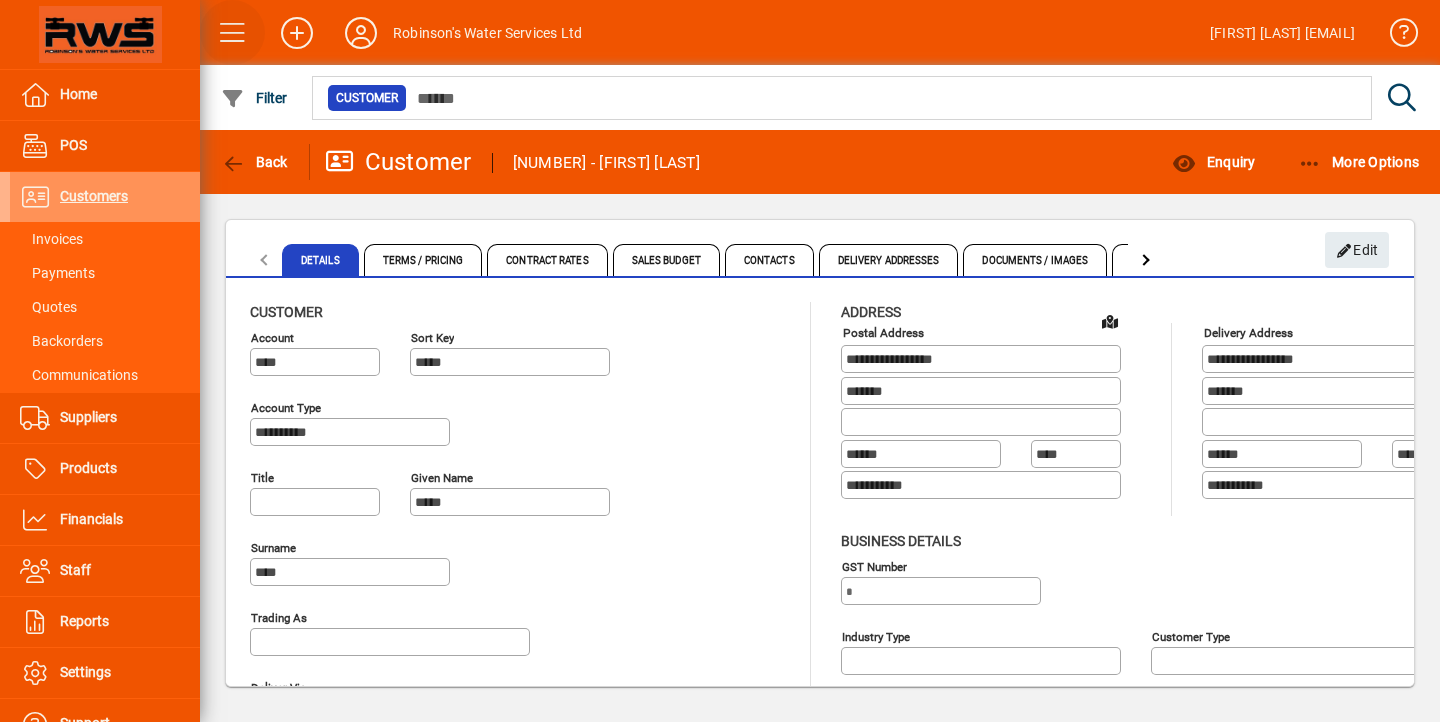 click at bounding box center (233, 33) 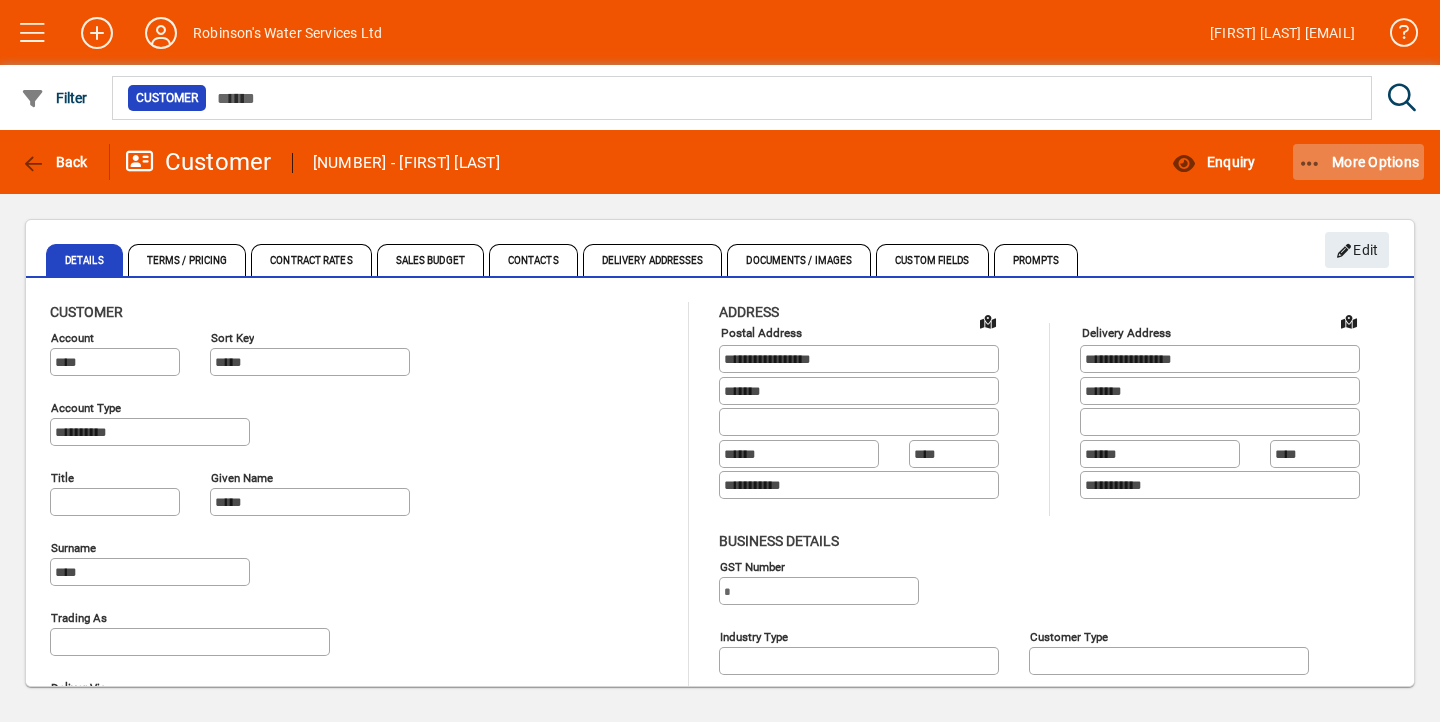 click on "More Options" 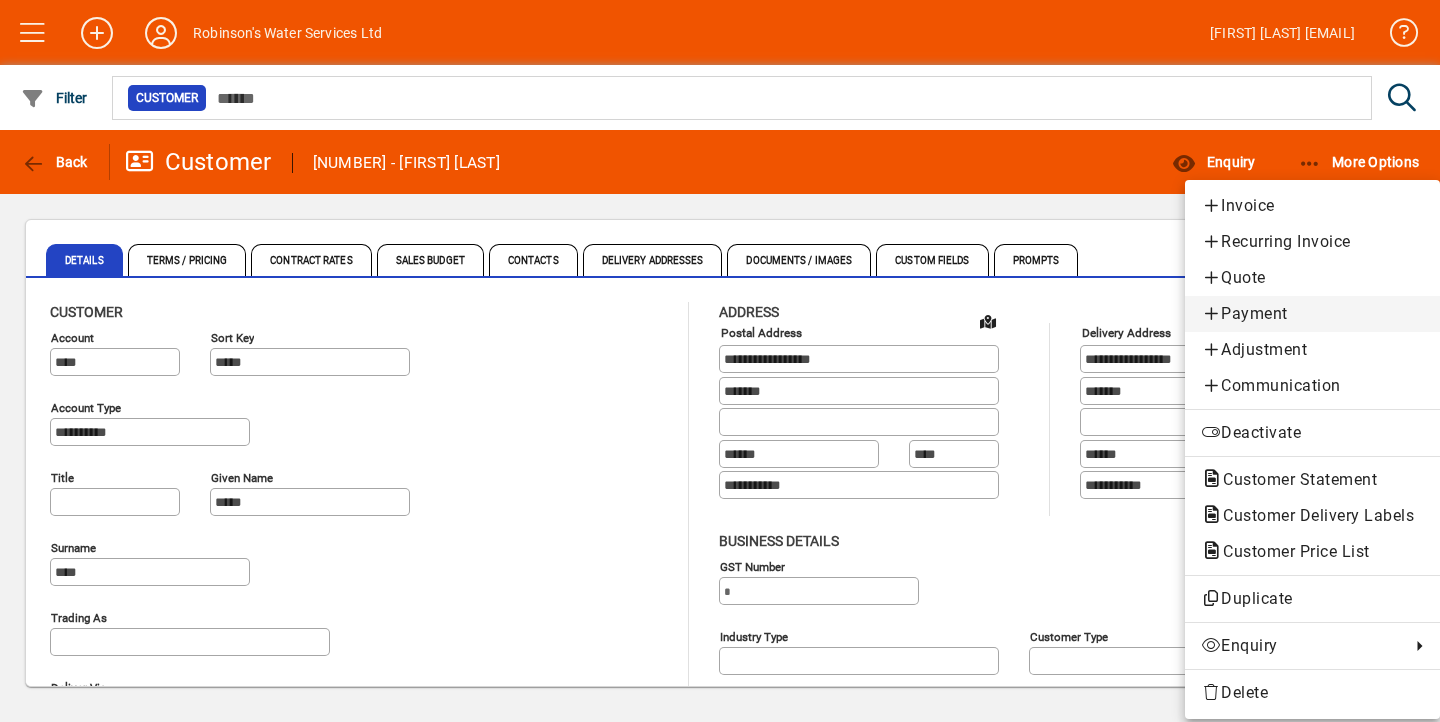 click on "Payment" at bounding box center [1312, 314] 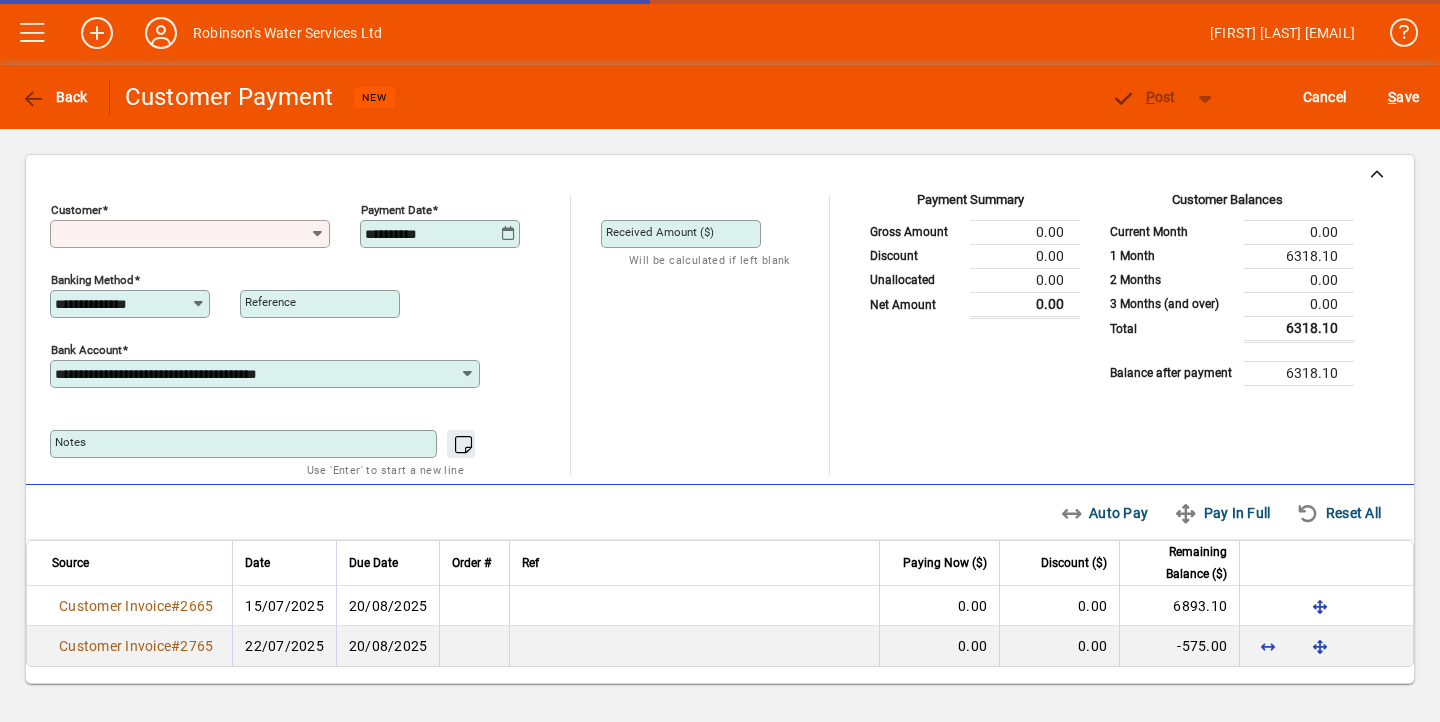 type on "**********" 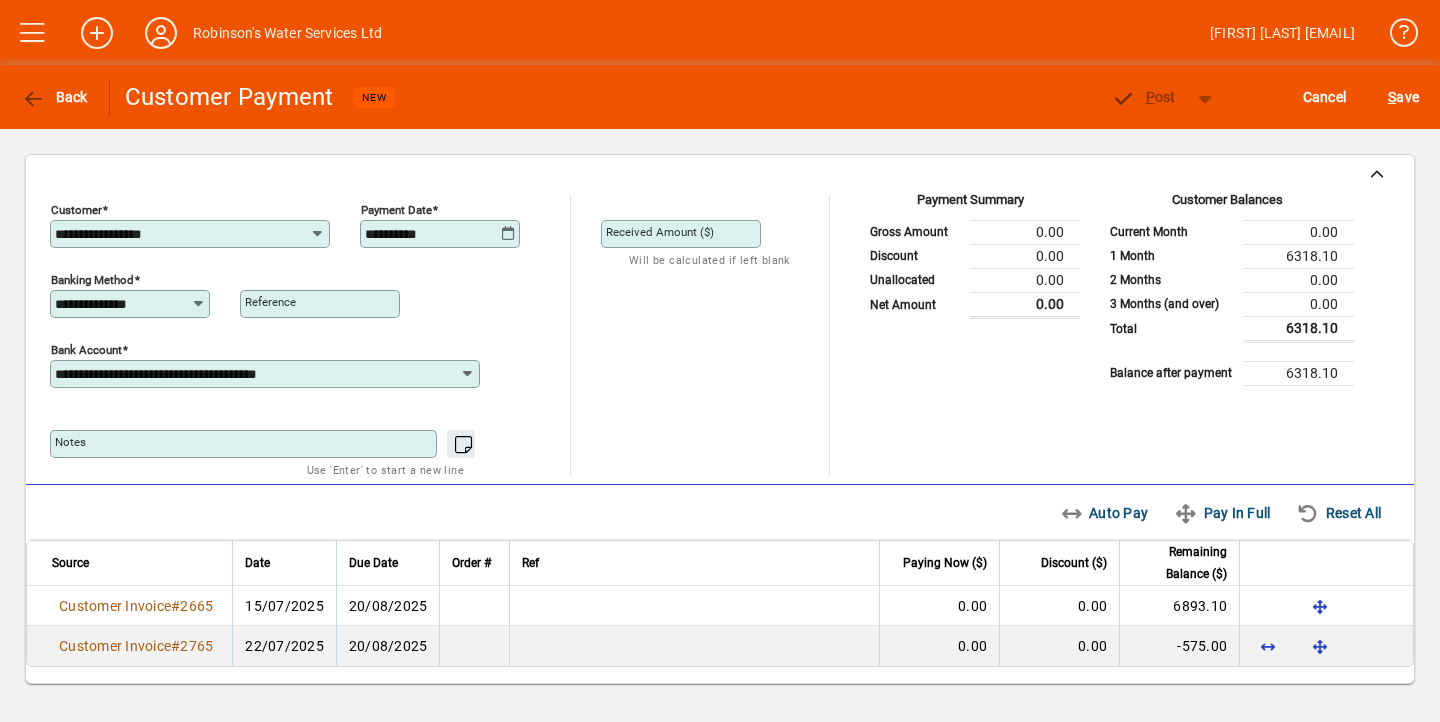 click on "Received Amount ($)" at bounding box center [660, 231] 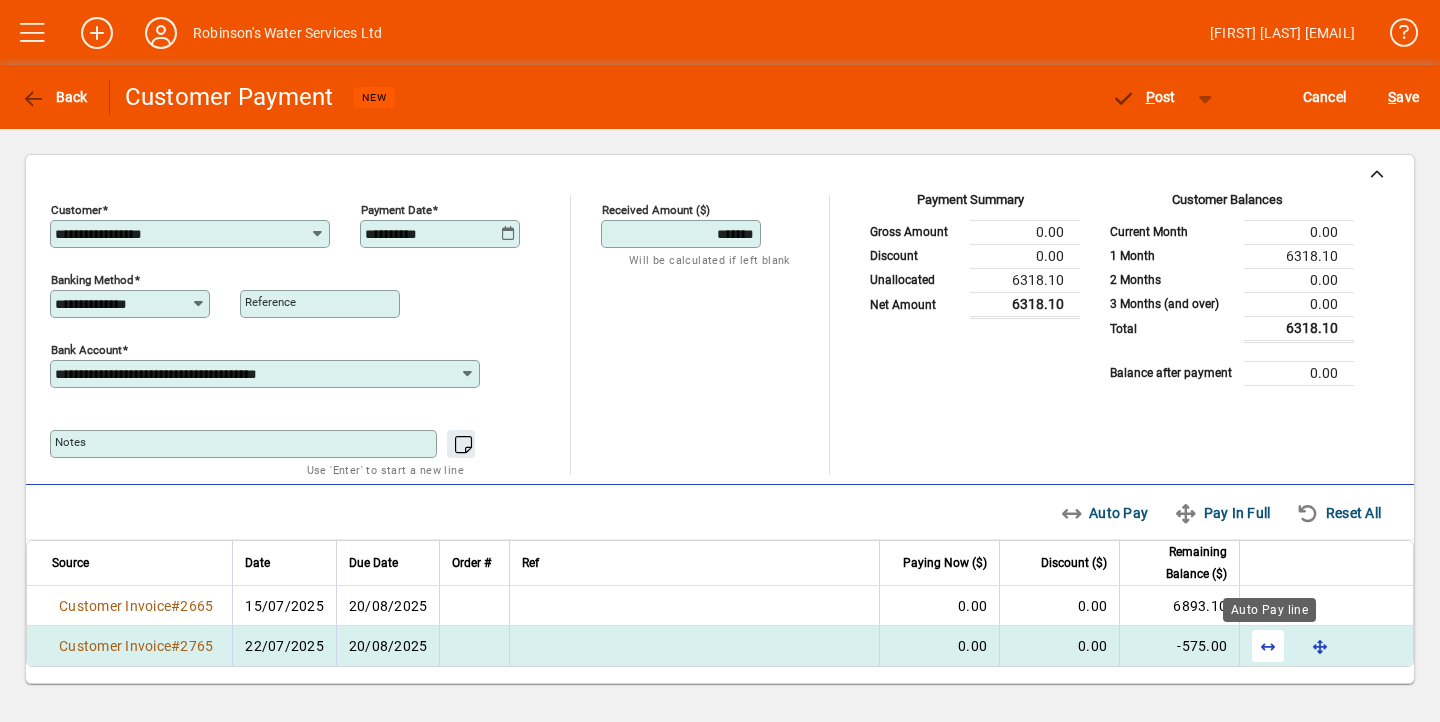 type on "*******" 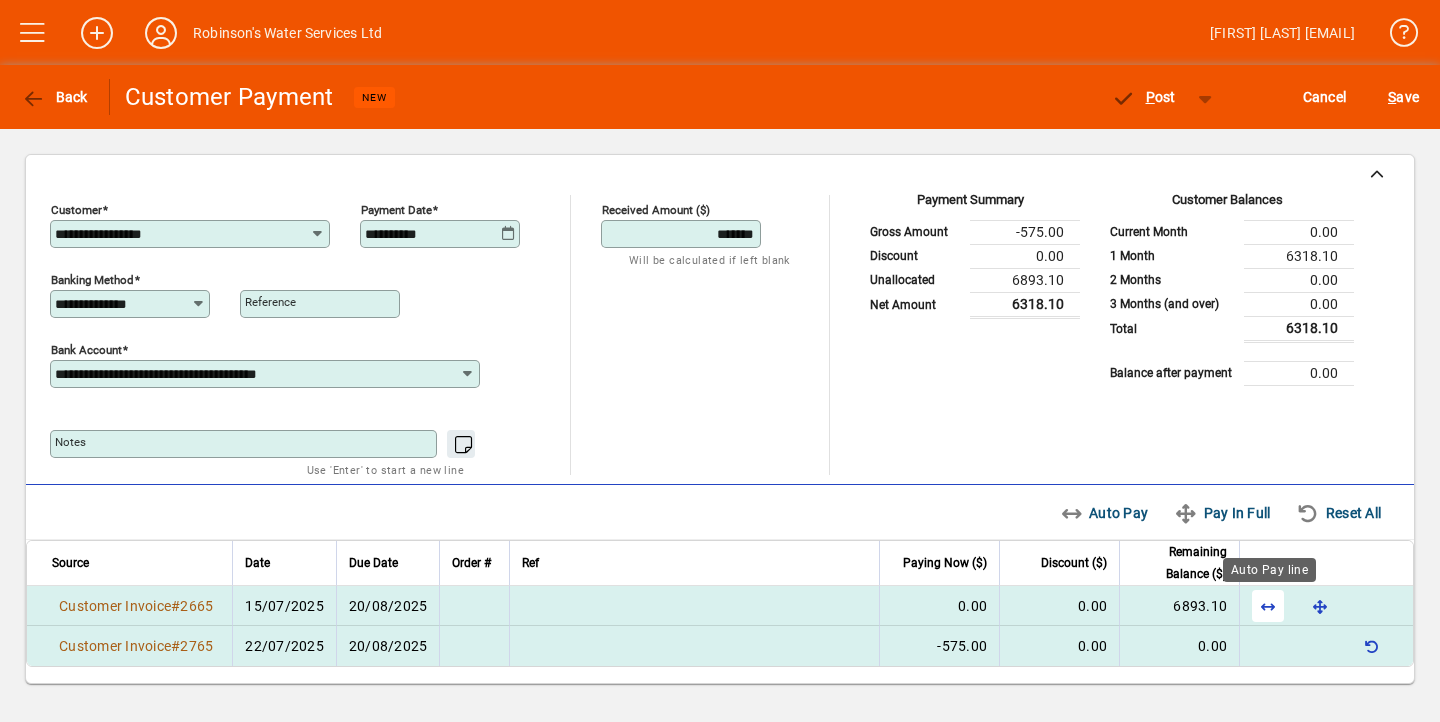 click at bounding box center [1268, 606] 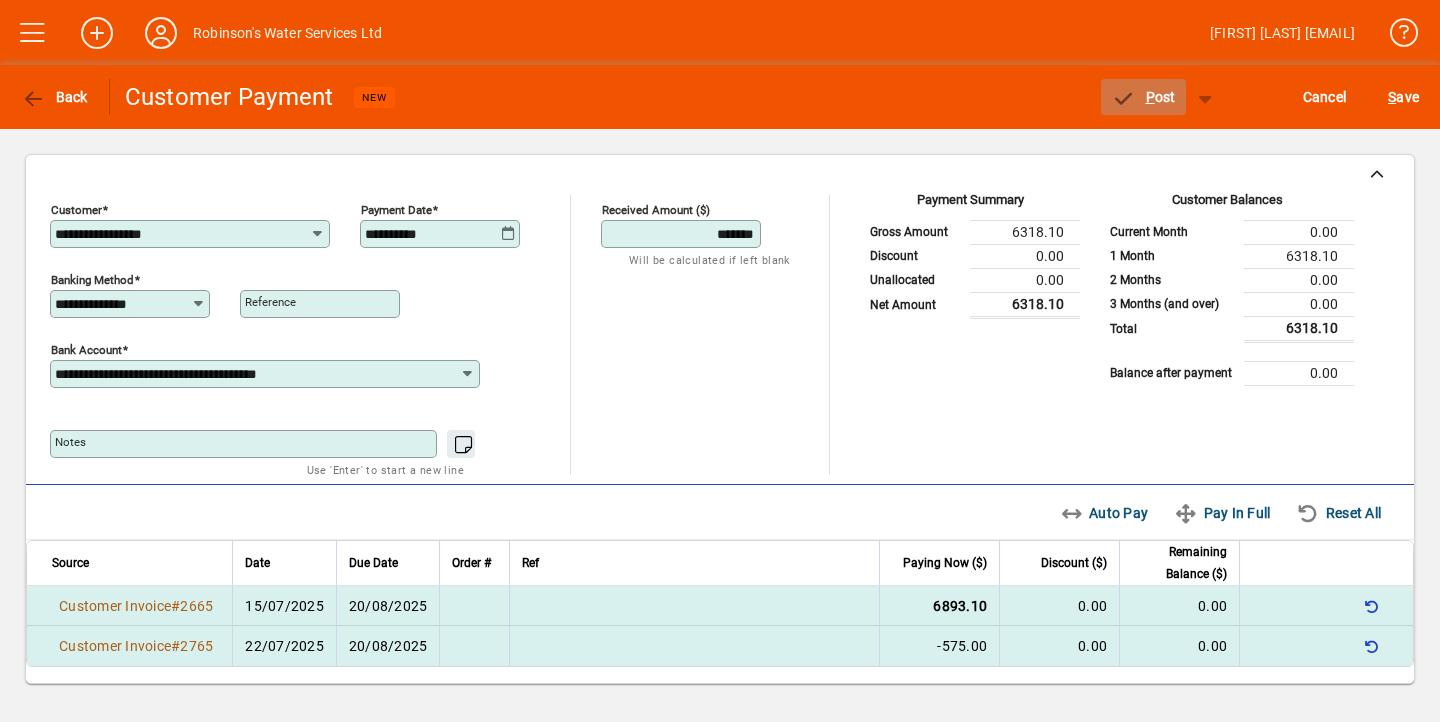 click on "P" 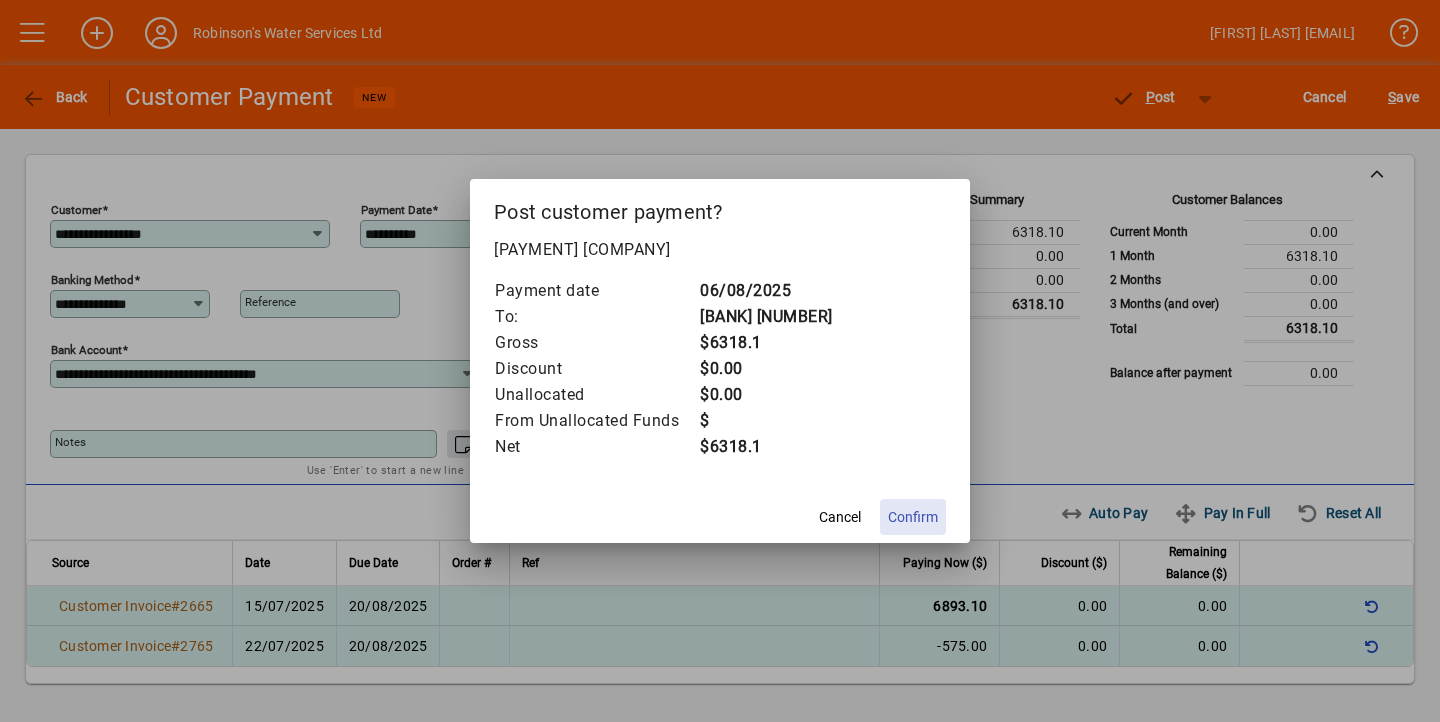 click on "Confirm" 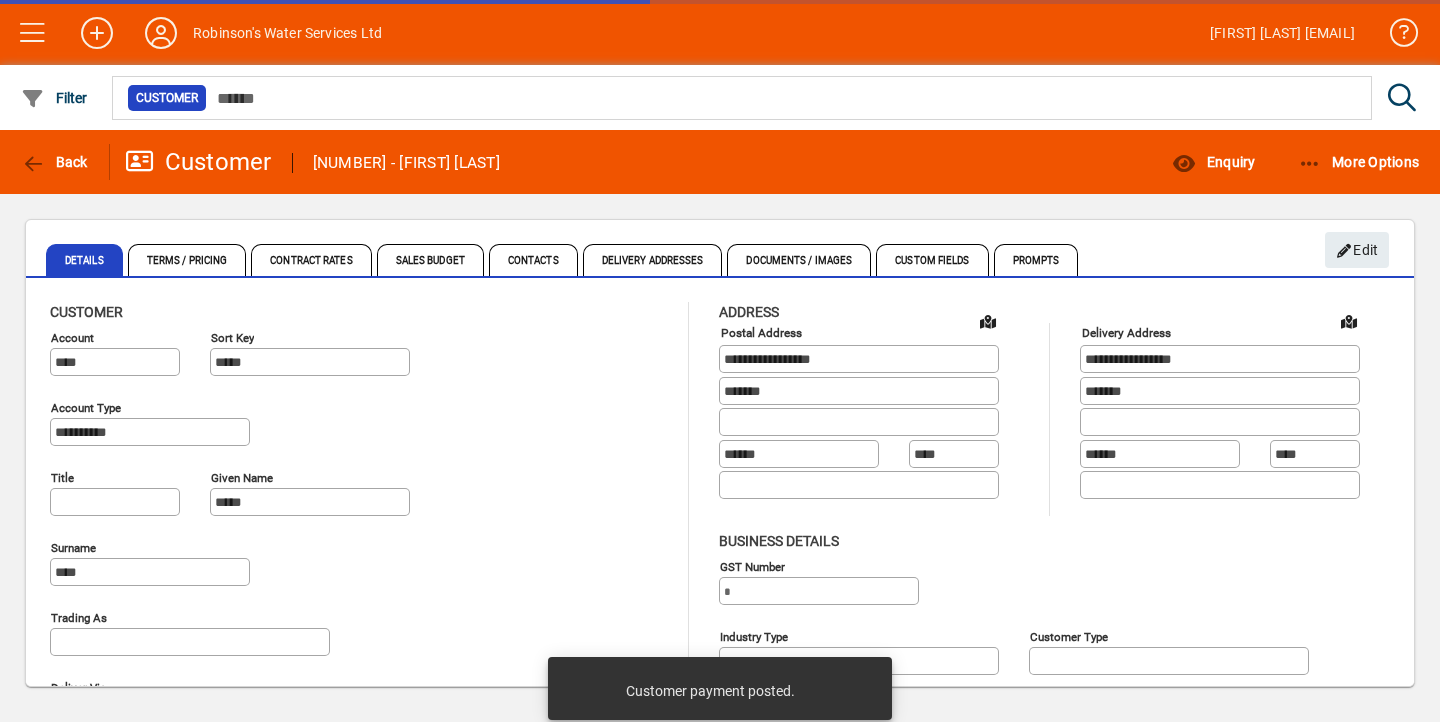 type on "**********" 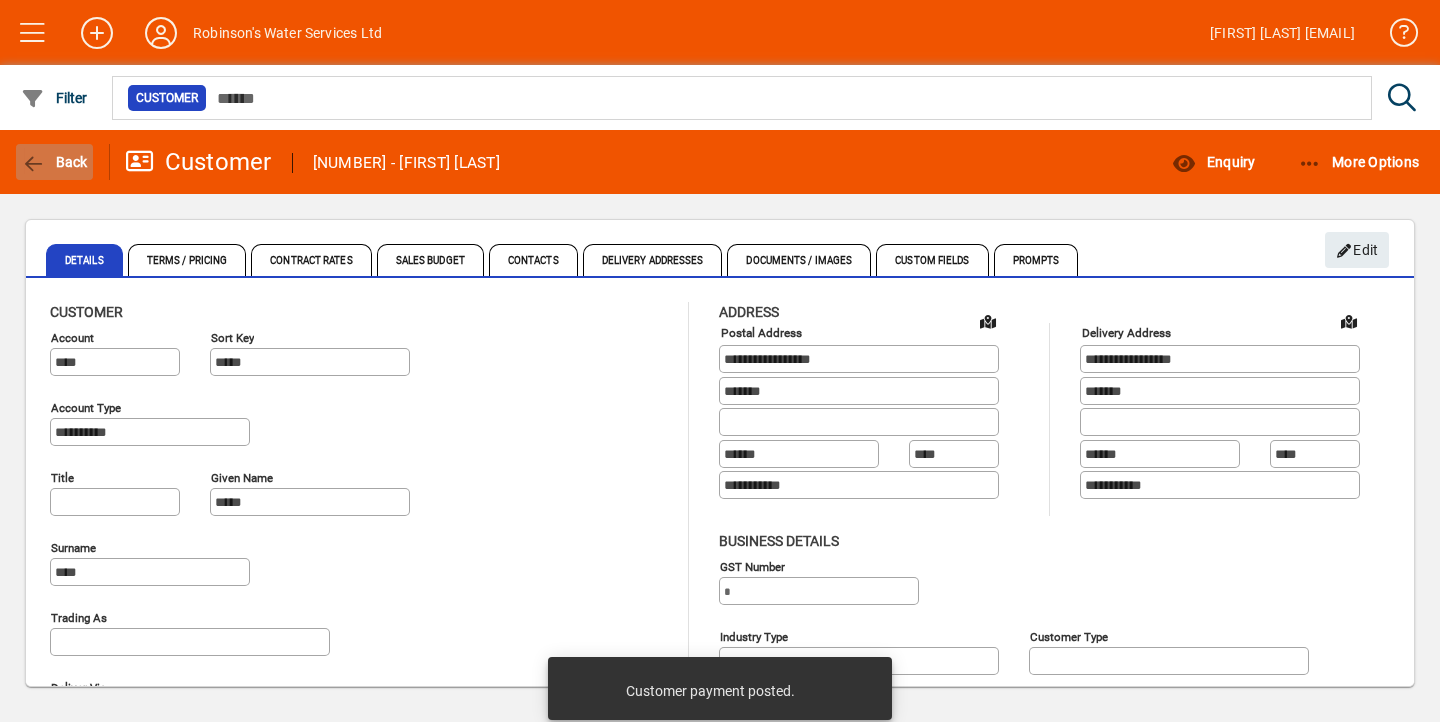 click on "Back" 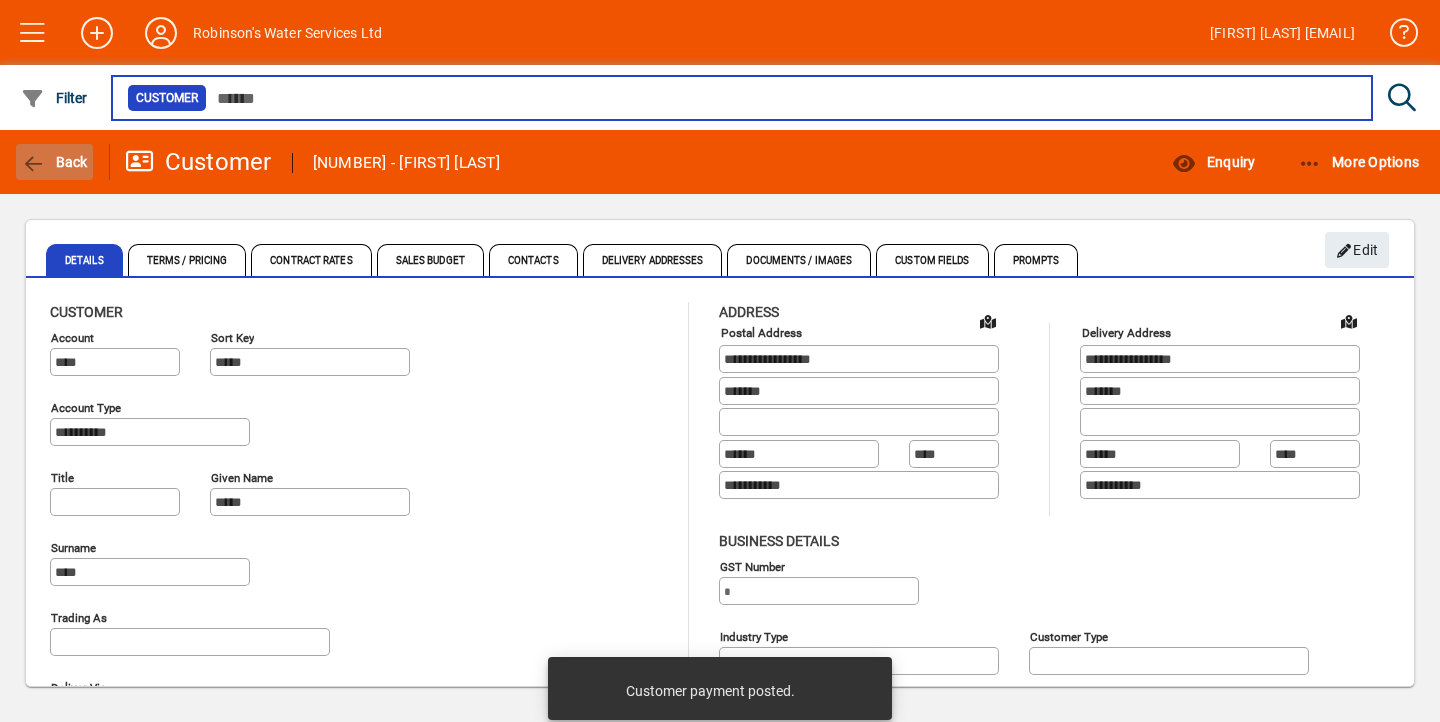 type on "***" 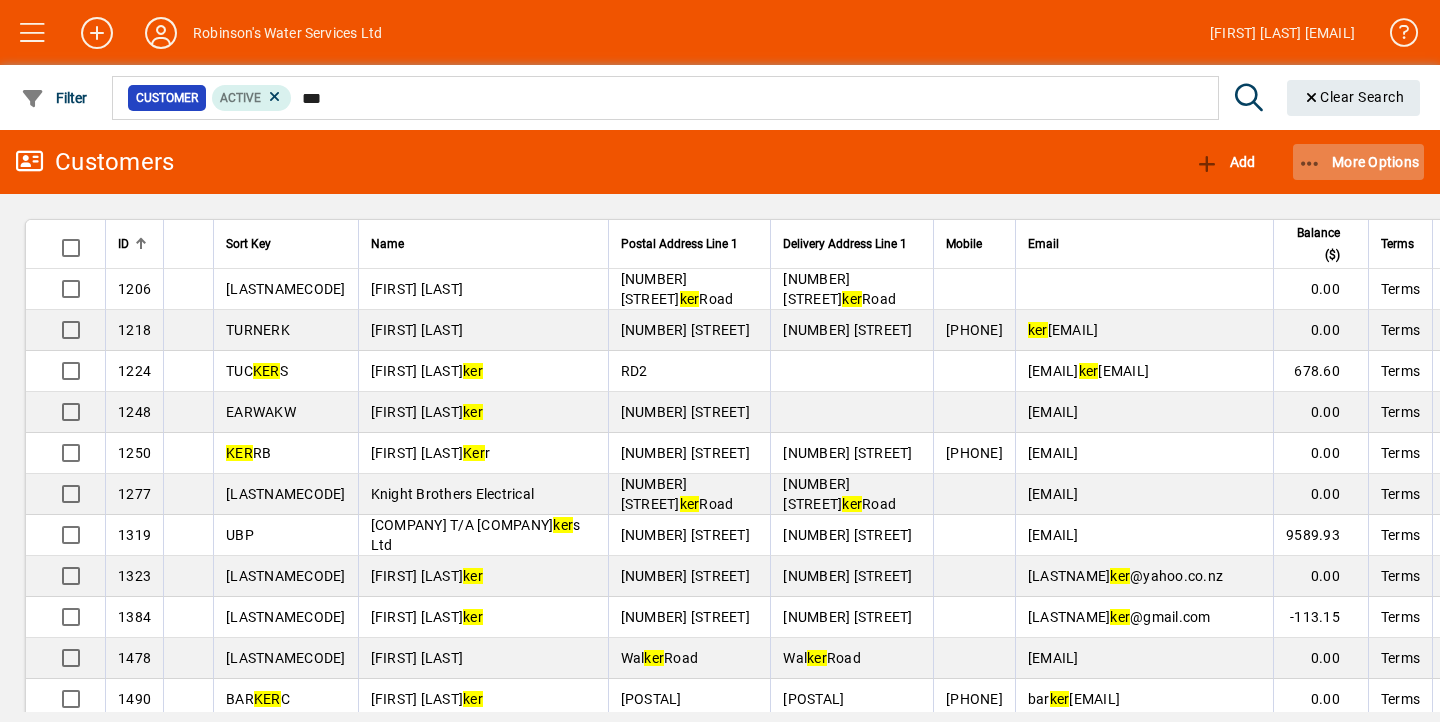 click 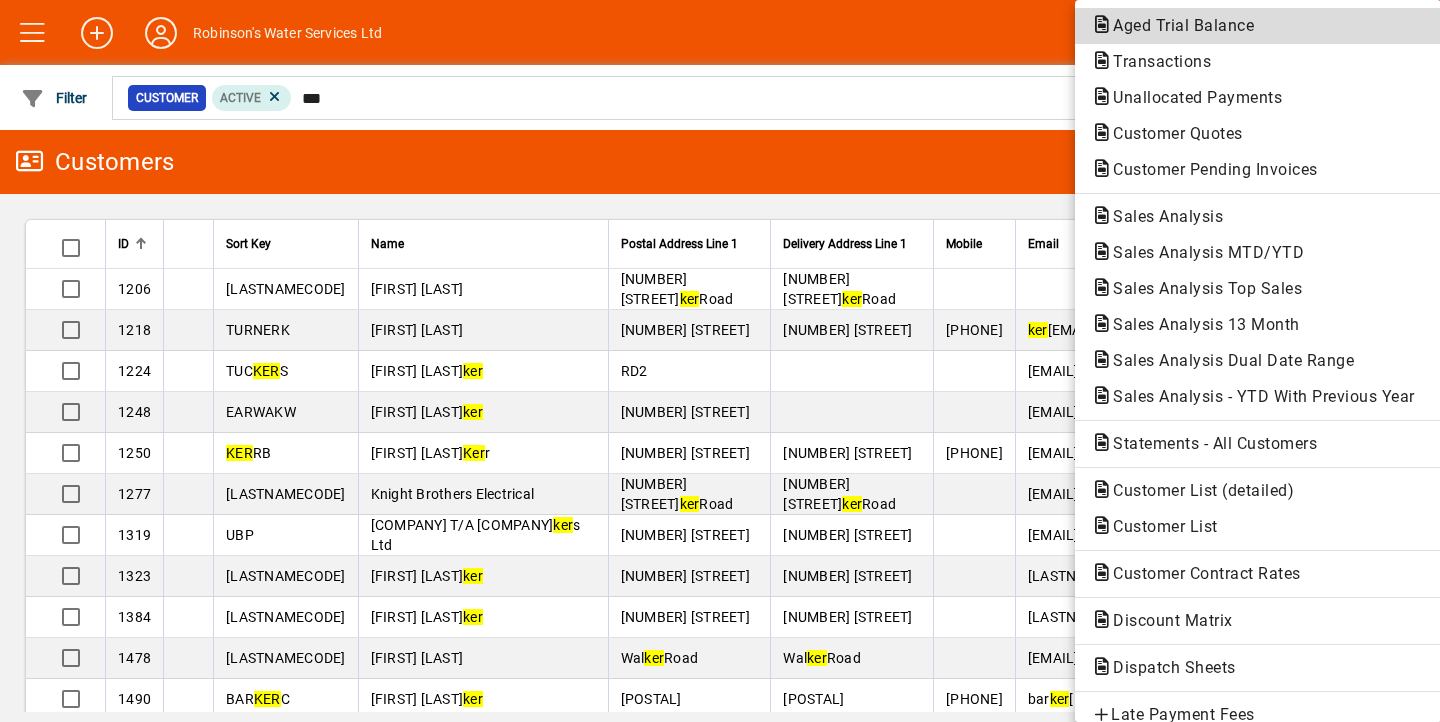 click on "Aged Trial Balance" 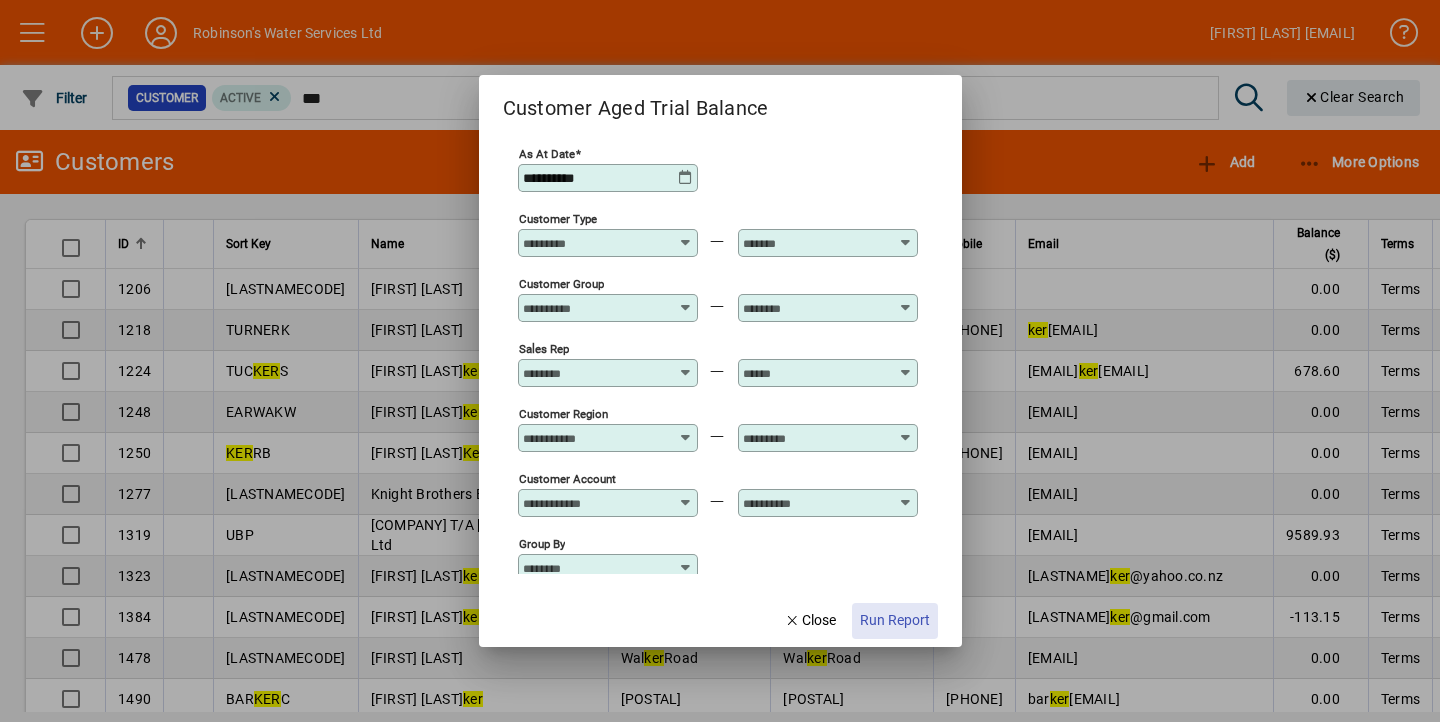 click on "Run Report" 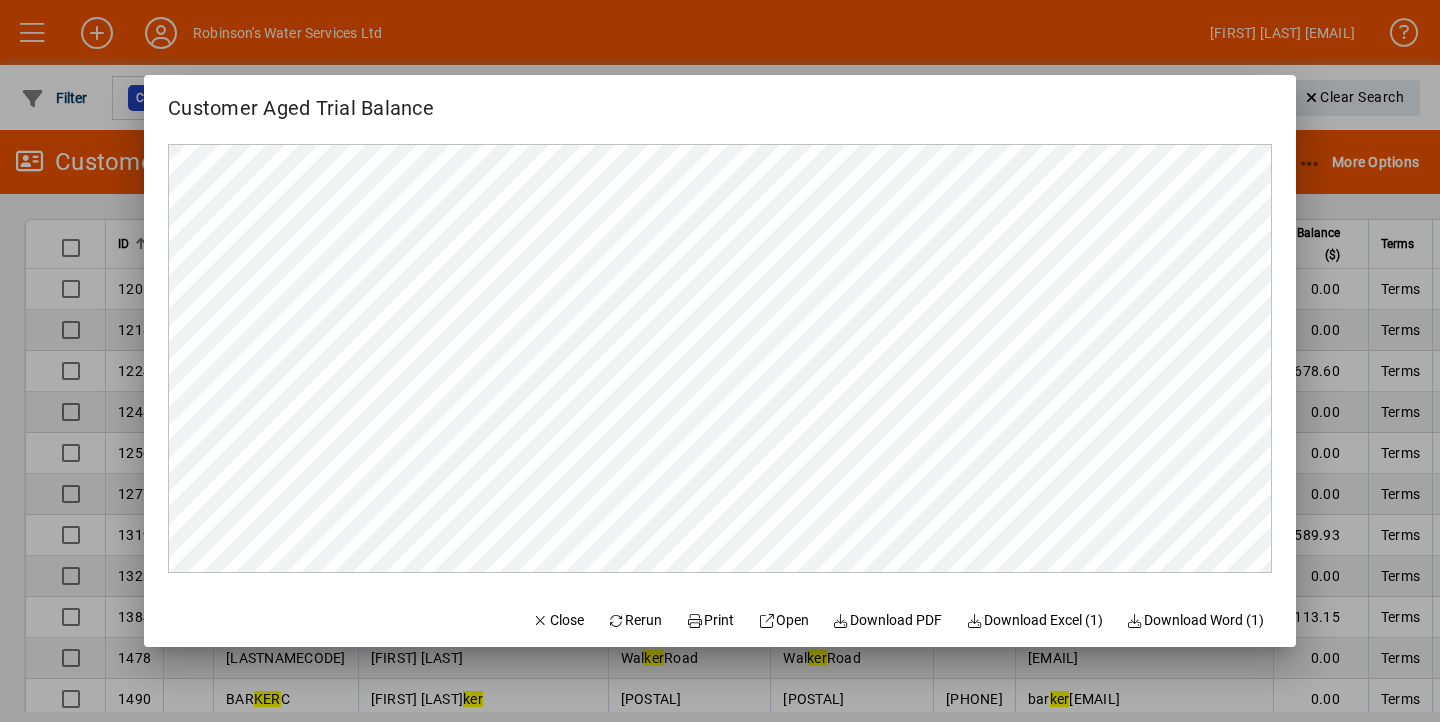 scroll, scrollTop: 0, scrollLeft: 0, axis: both 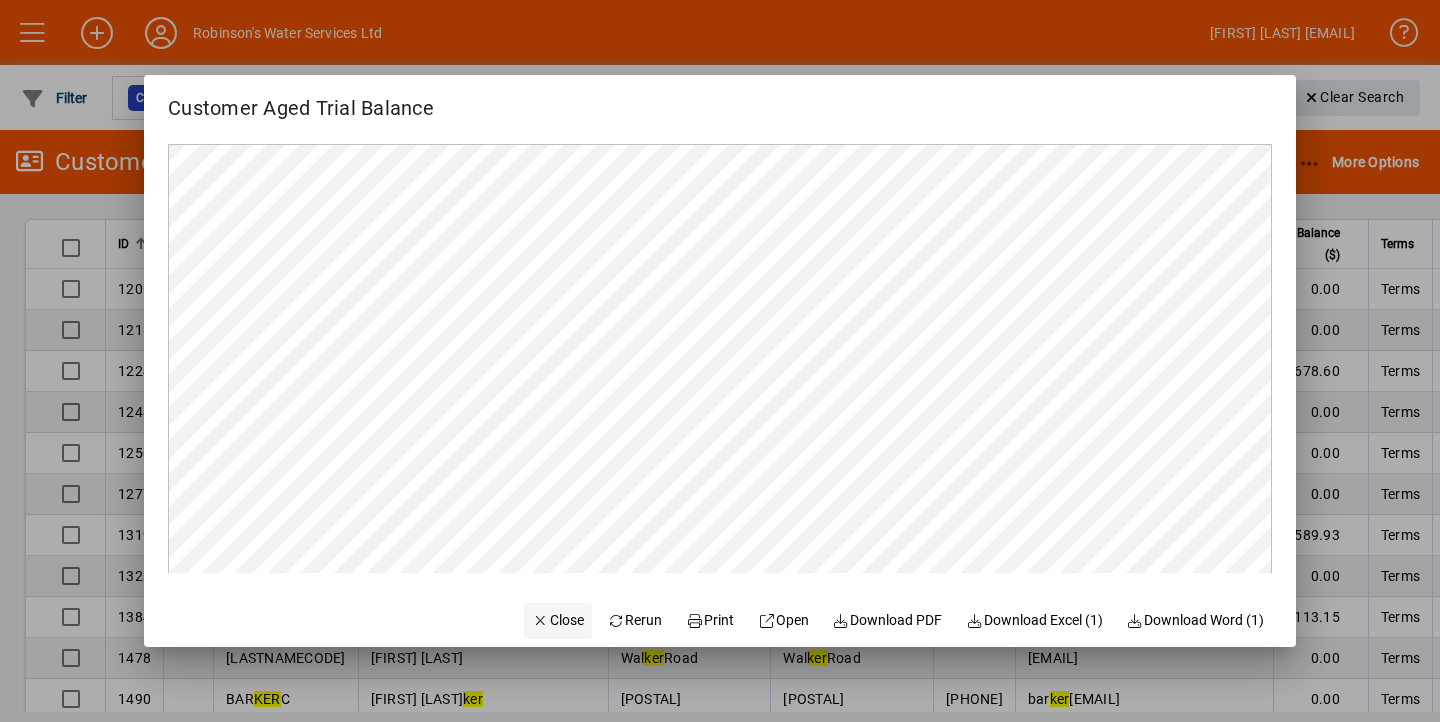 click on "Close" 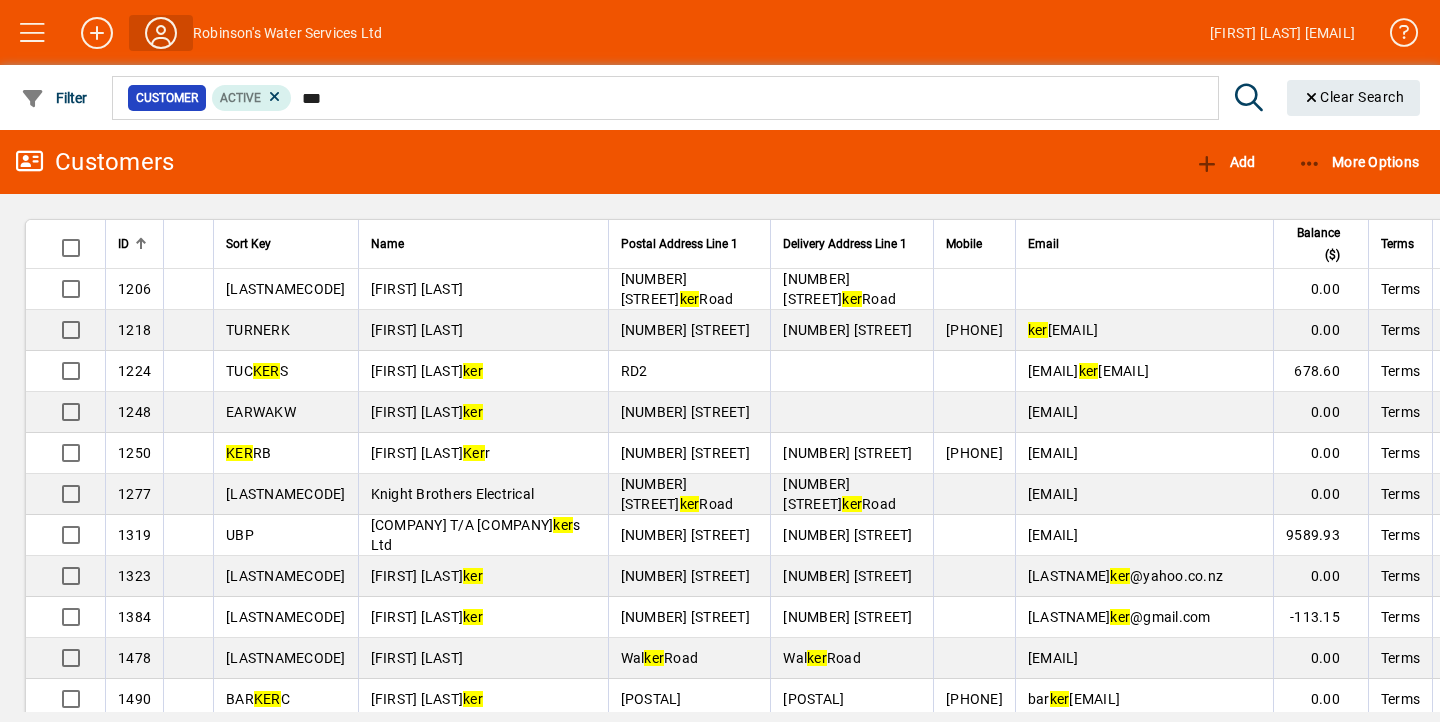 click 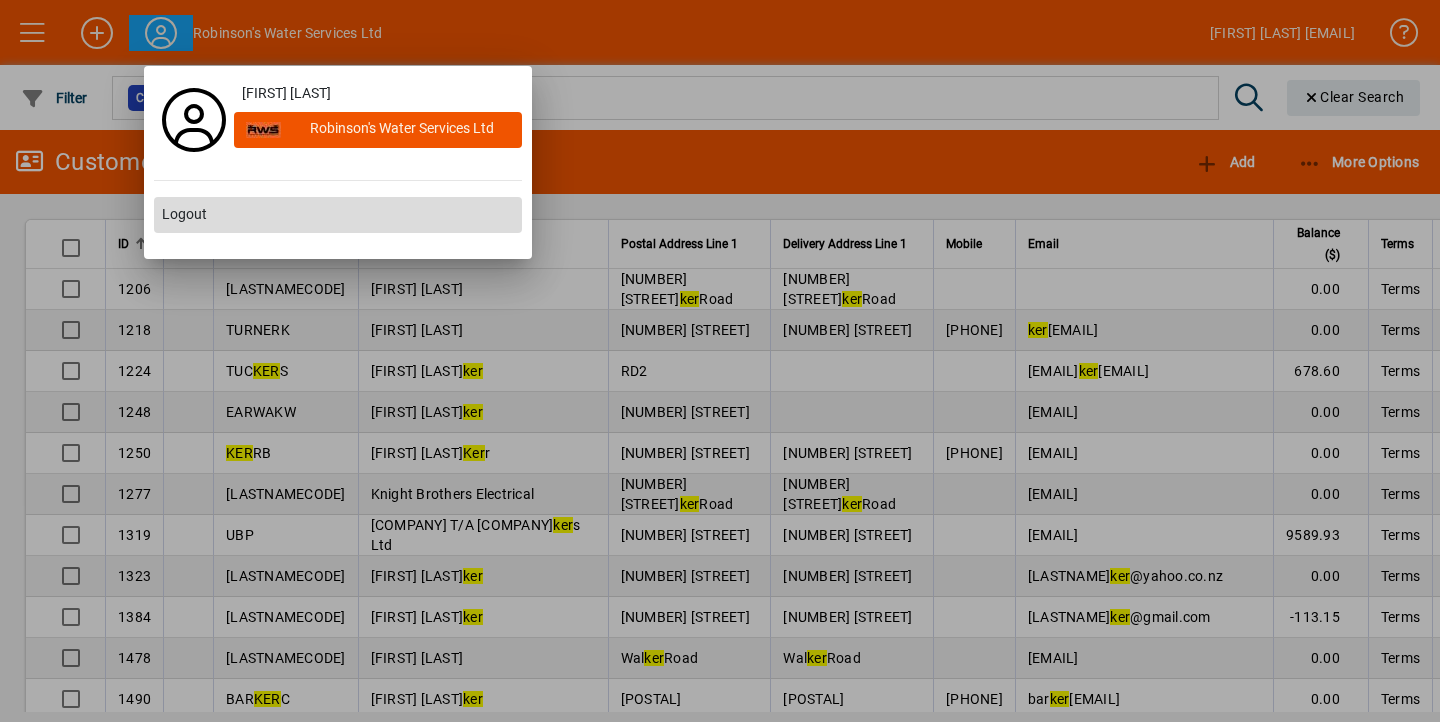 click on "Logout" at bounding box center (184, 214) 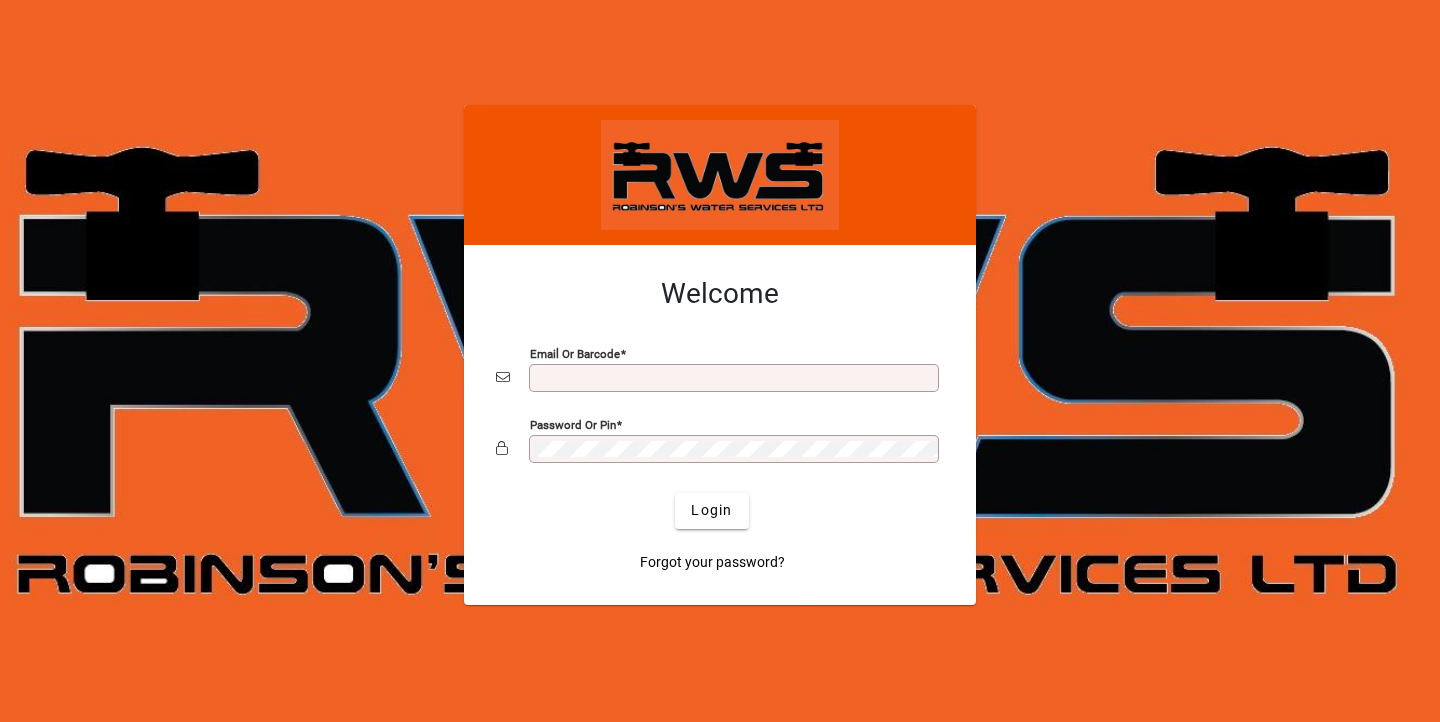 scroll, scrollTop: 0, scrollLeft: 0, axis: both 